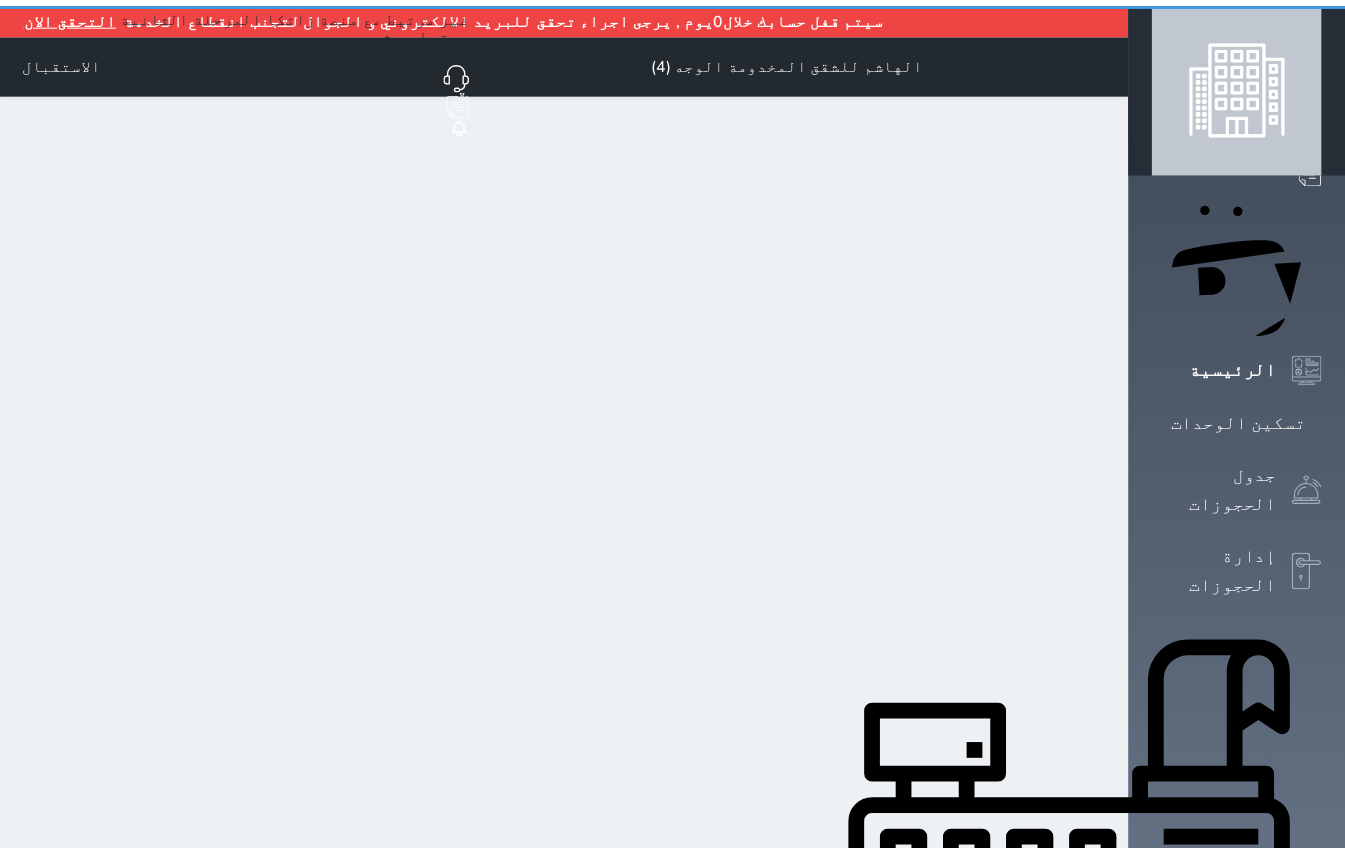 scroll, scrollTop: 0, scrollLeft: 0, axis: both 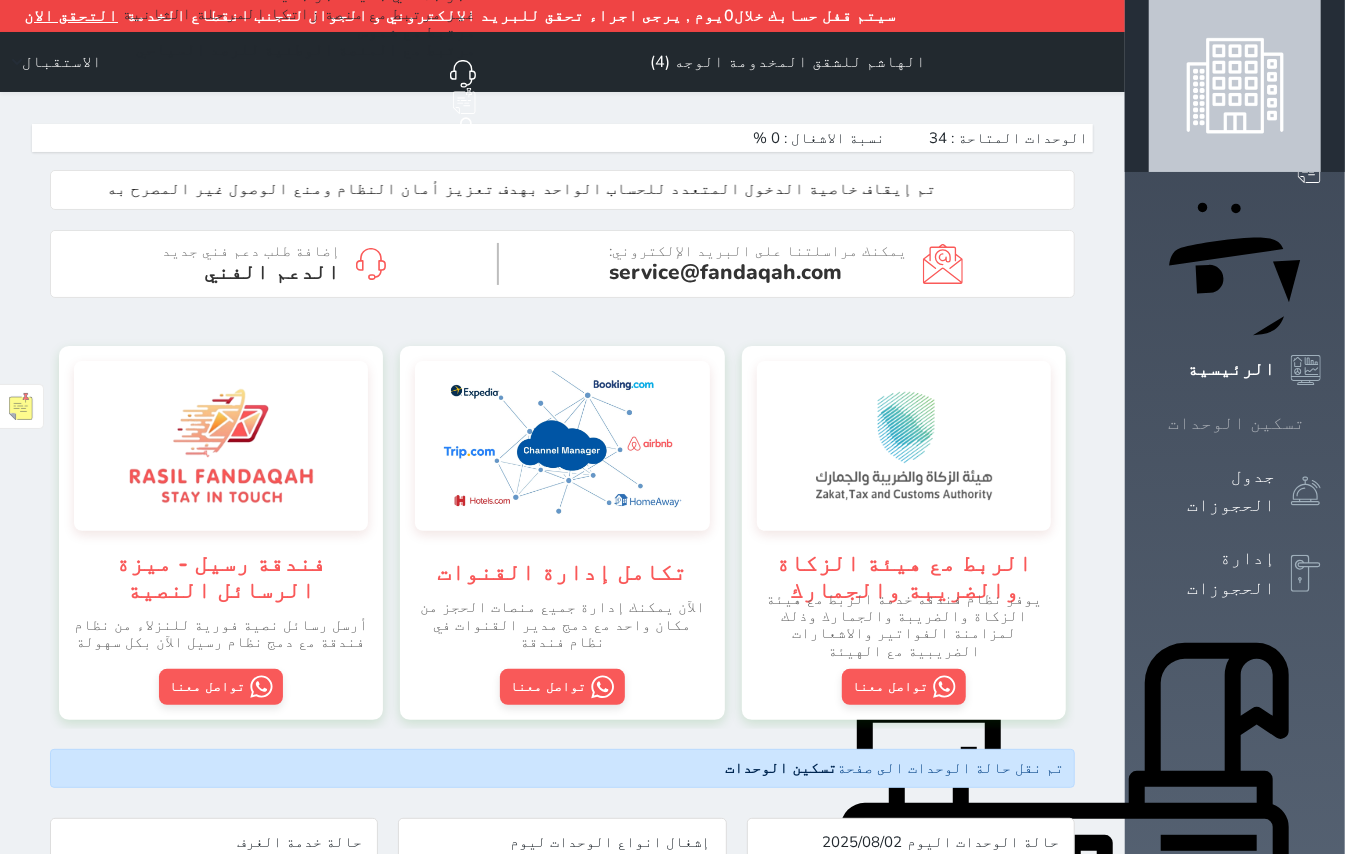 click at bounding box center [1321, 423] 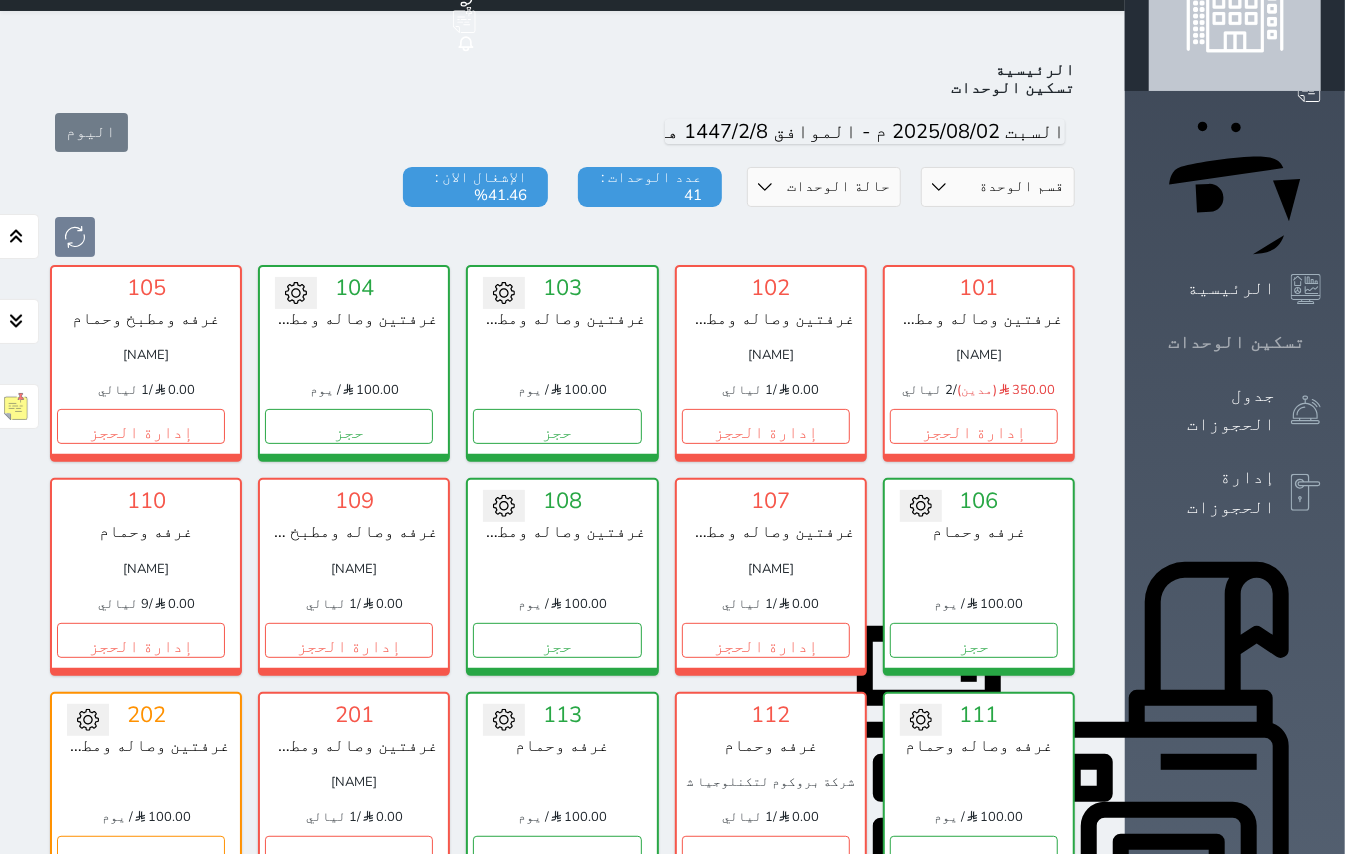 scroll, scrollTop: 0, scrollLeft: 0, axis: both 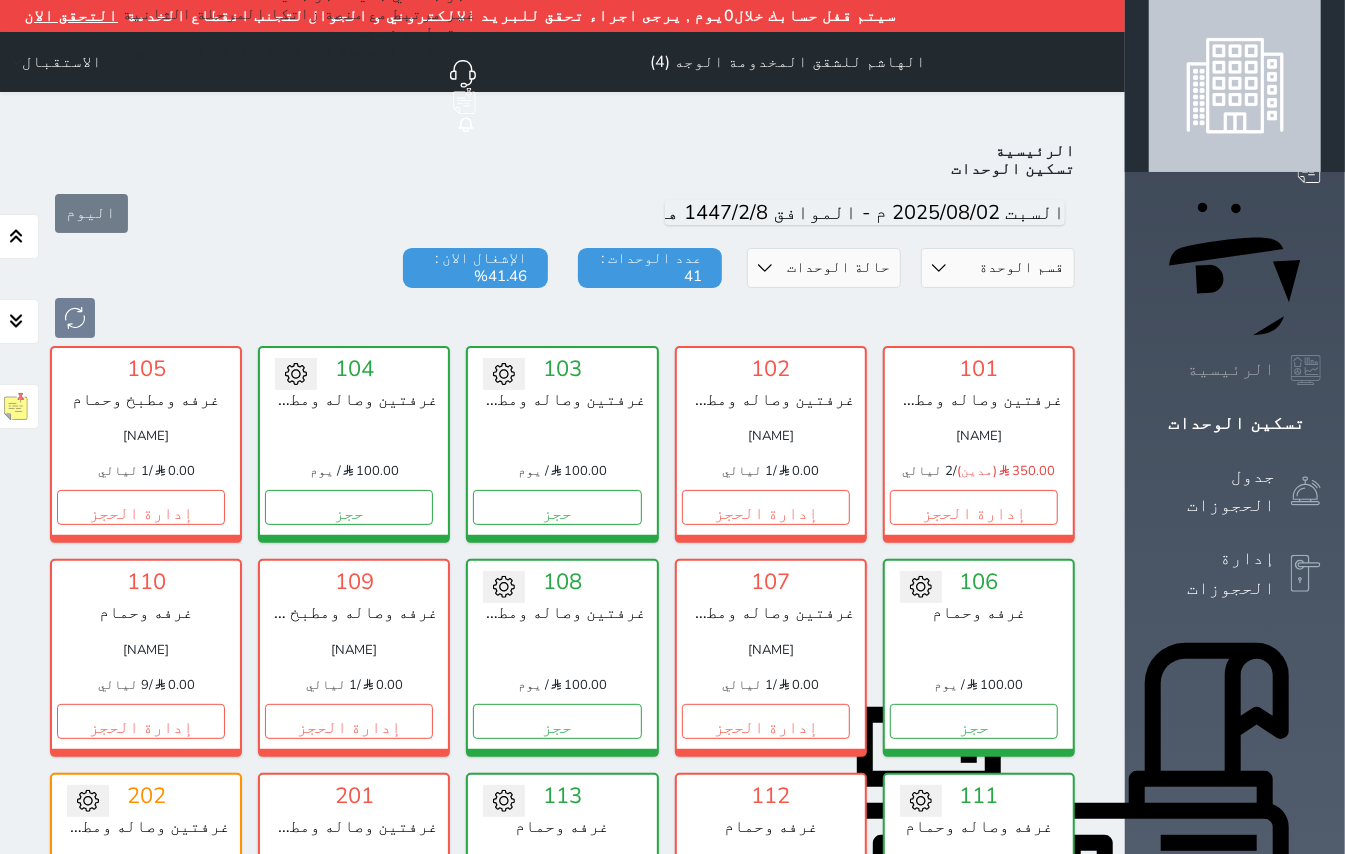 click 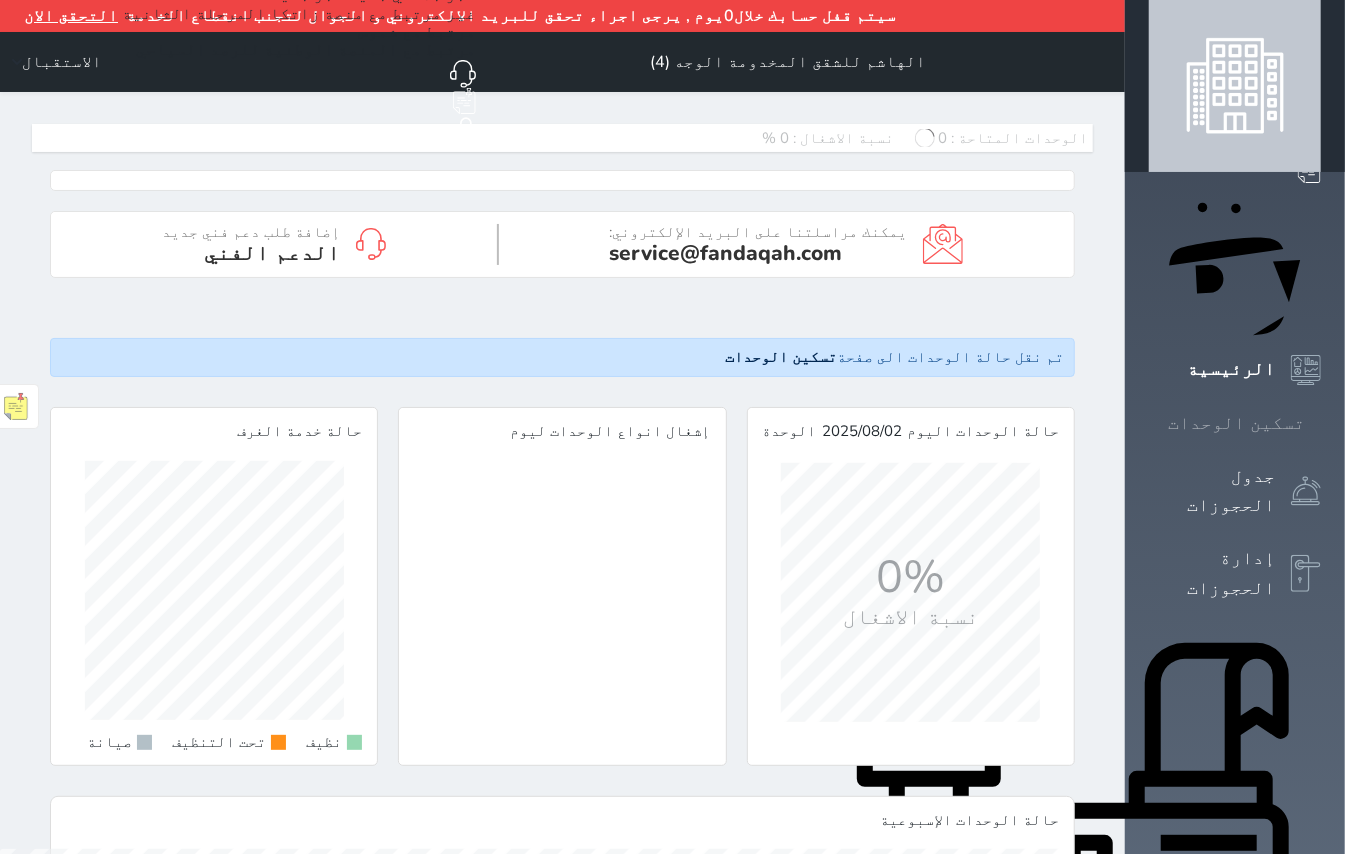 scroll, scrollTop: 997737, scrollLeft: 998789, axis: both 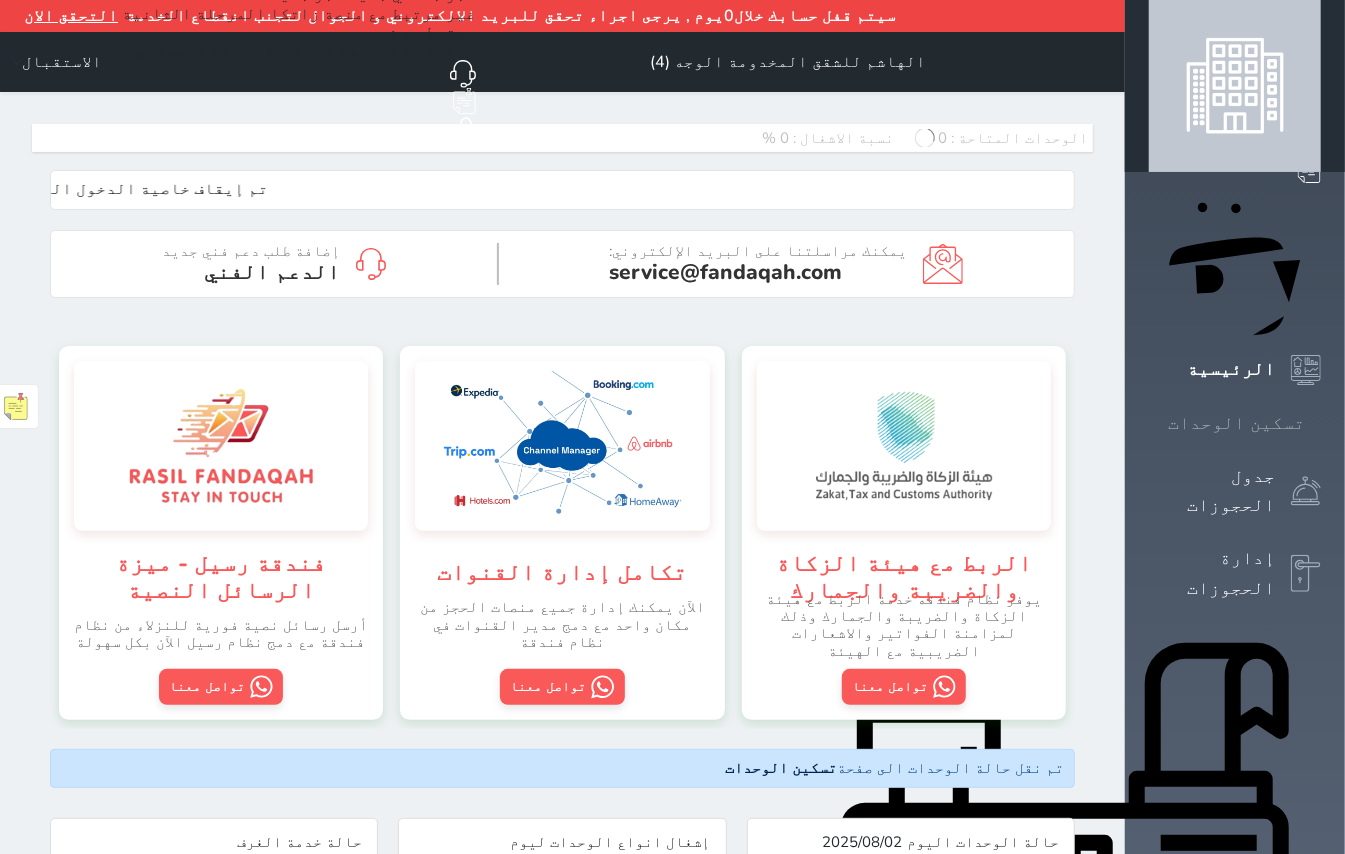 click on "تسكين الوحدات" at bounding box center (1235, 423) 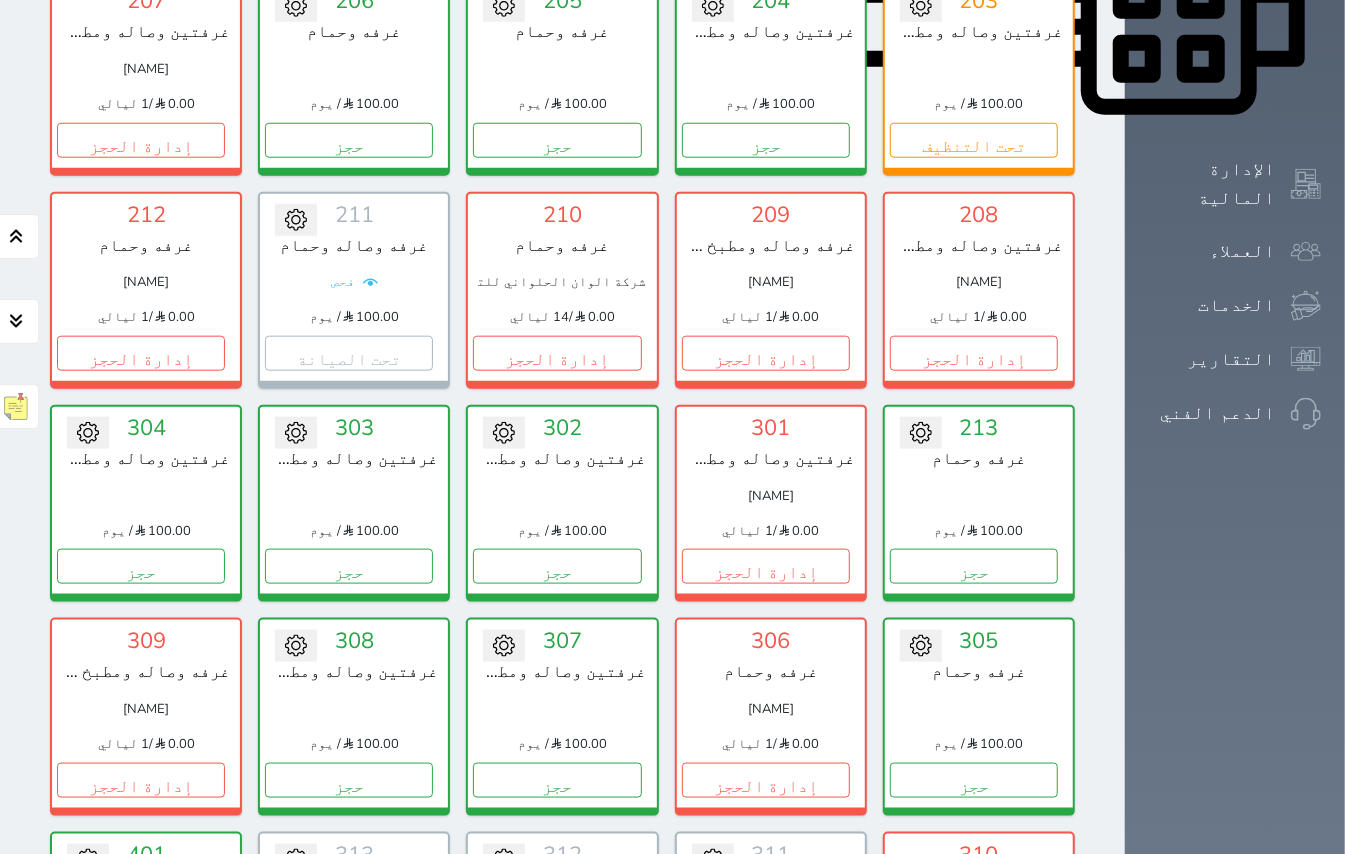 scroll, scrollTop: 1014, scrollLeft: 0, axis: vertical 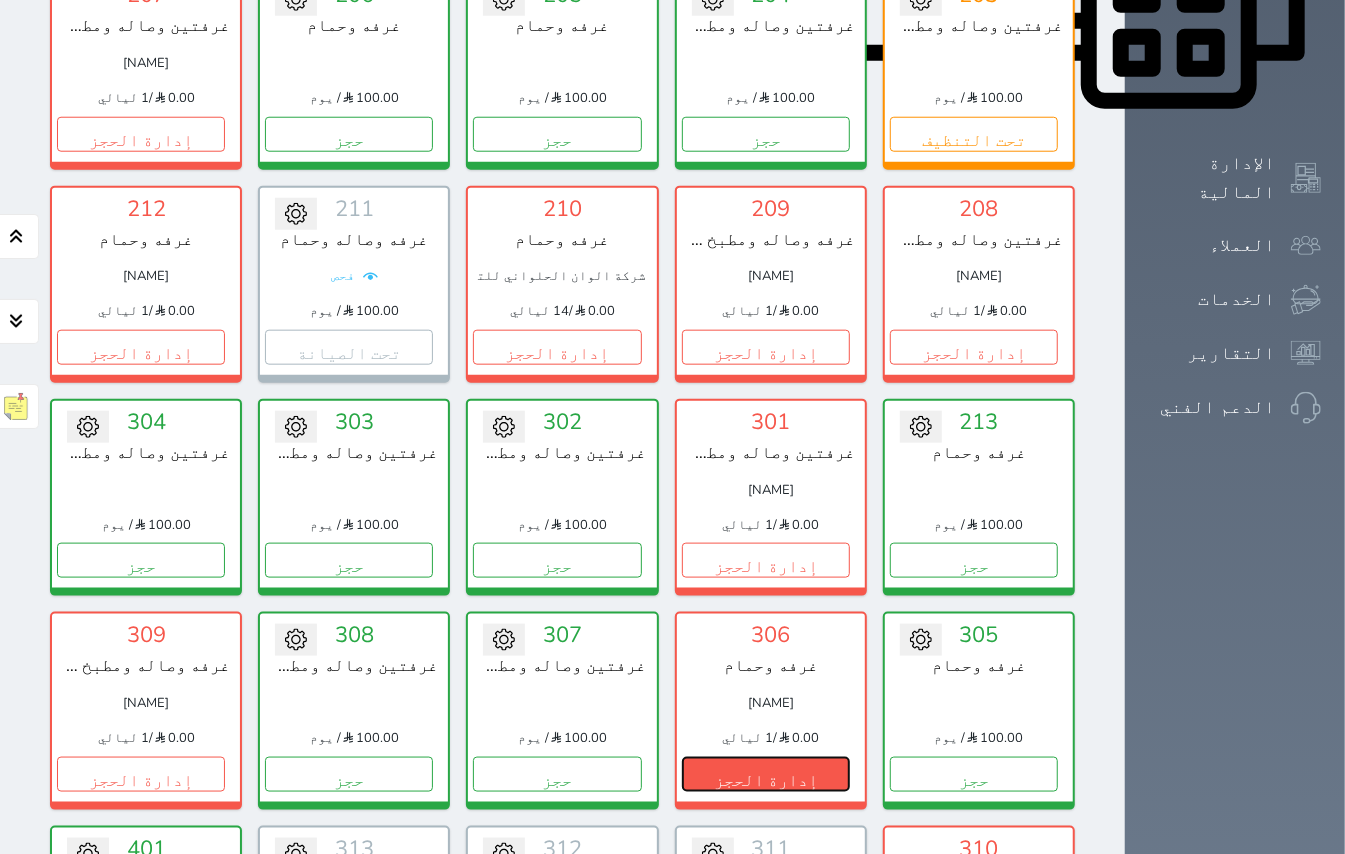 click on "إدارة الحجز" at bounding box center (766, 774) 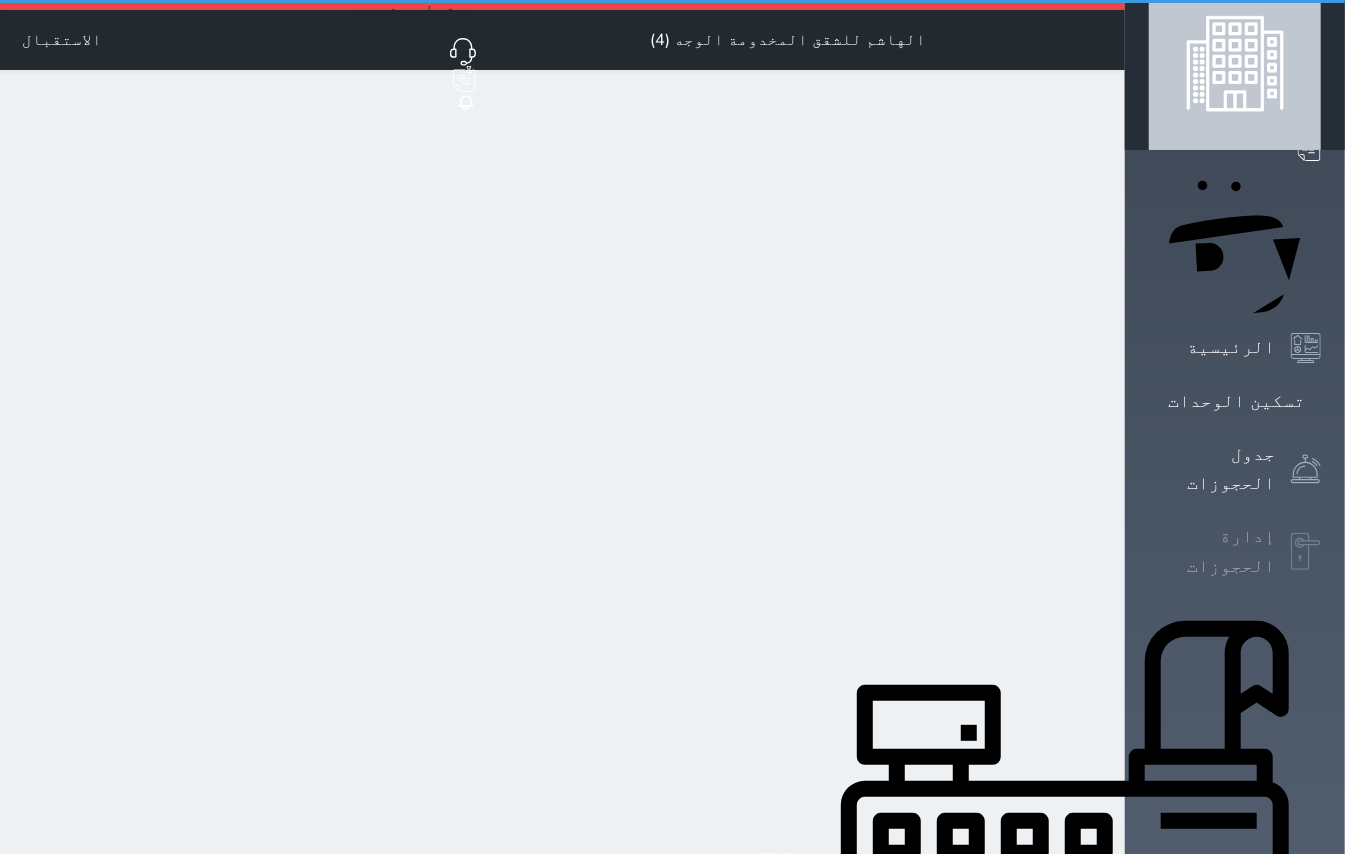 scroll, scrollTop: 0, scrollLeft: 0, axis: both 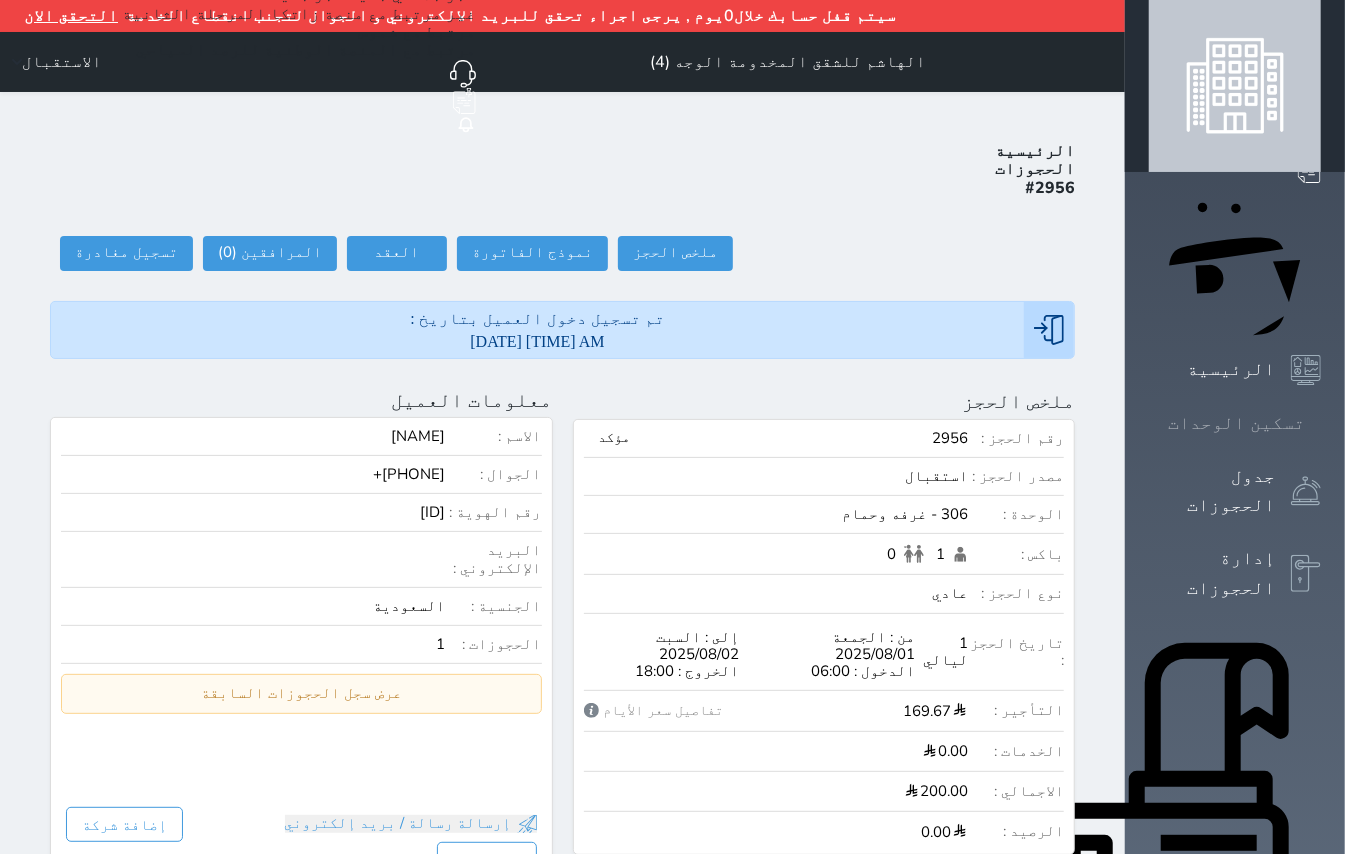 click 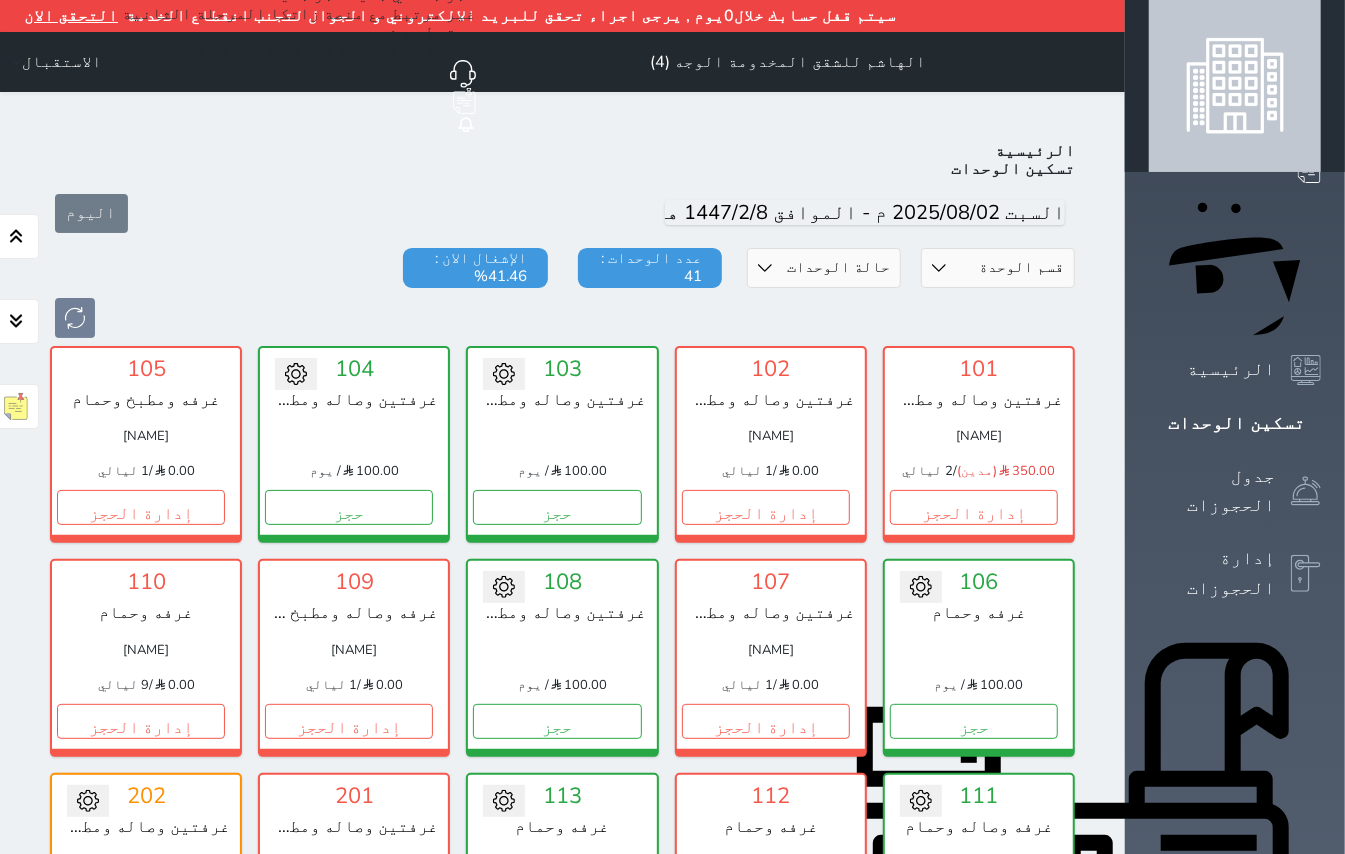 scroll, scrollTop: 81, scrollLeft: 0, axis: vertical 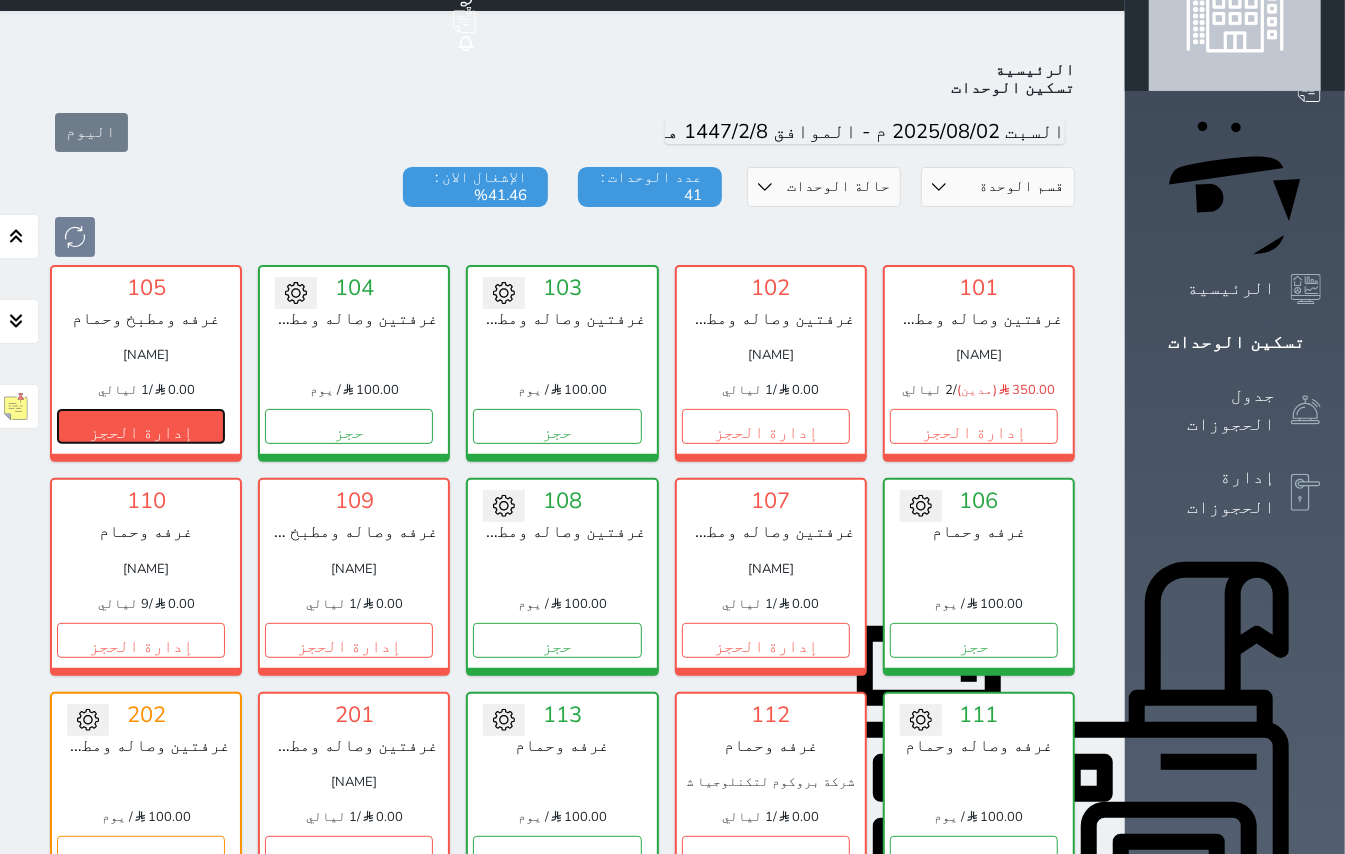 click on "إدارة الحجز" at bounding box center (141, 426) 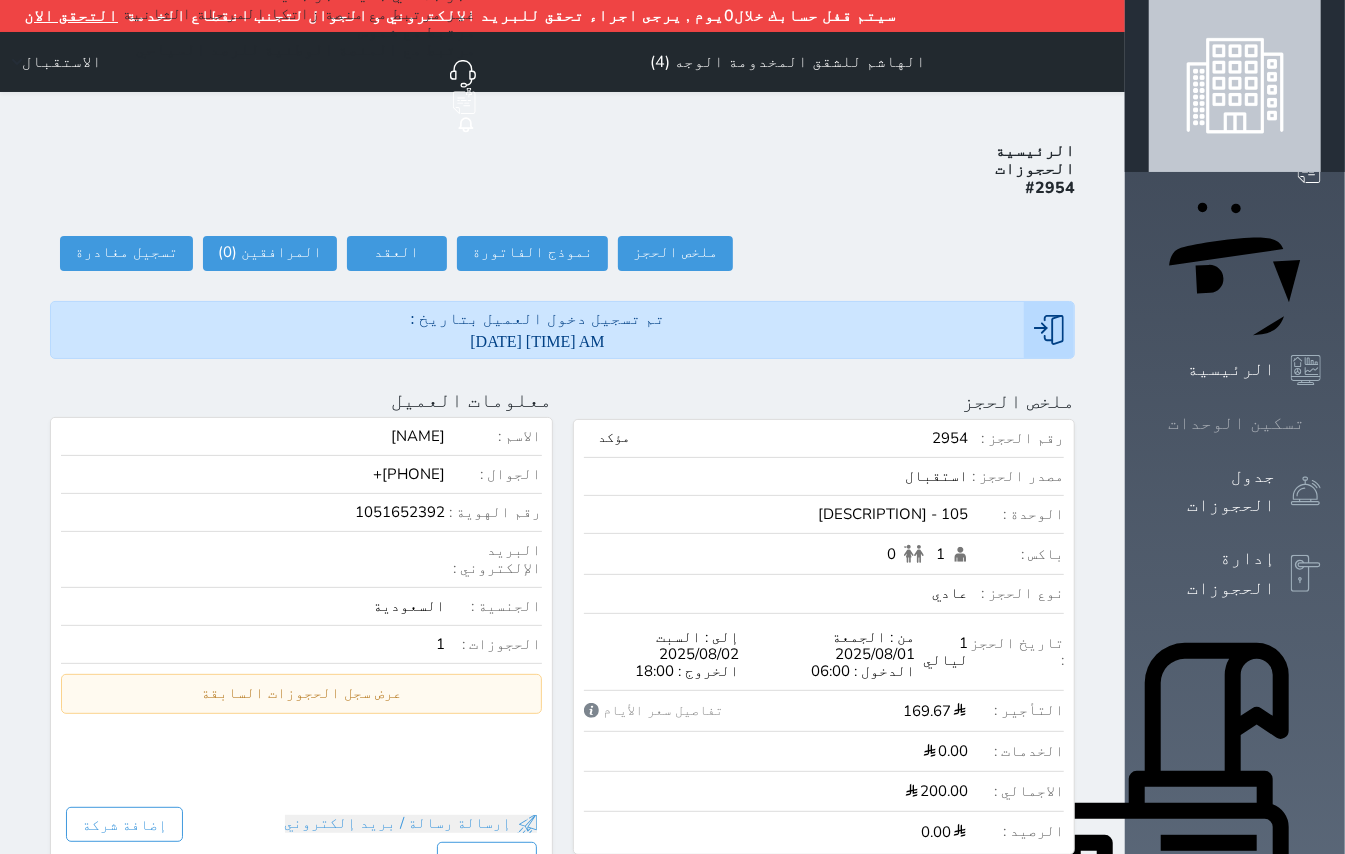 click on "تسكين الوحدات" at bounding box center (1236, 423) 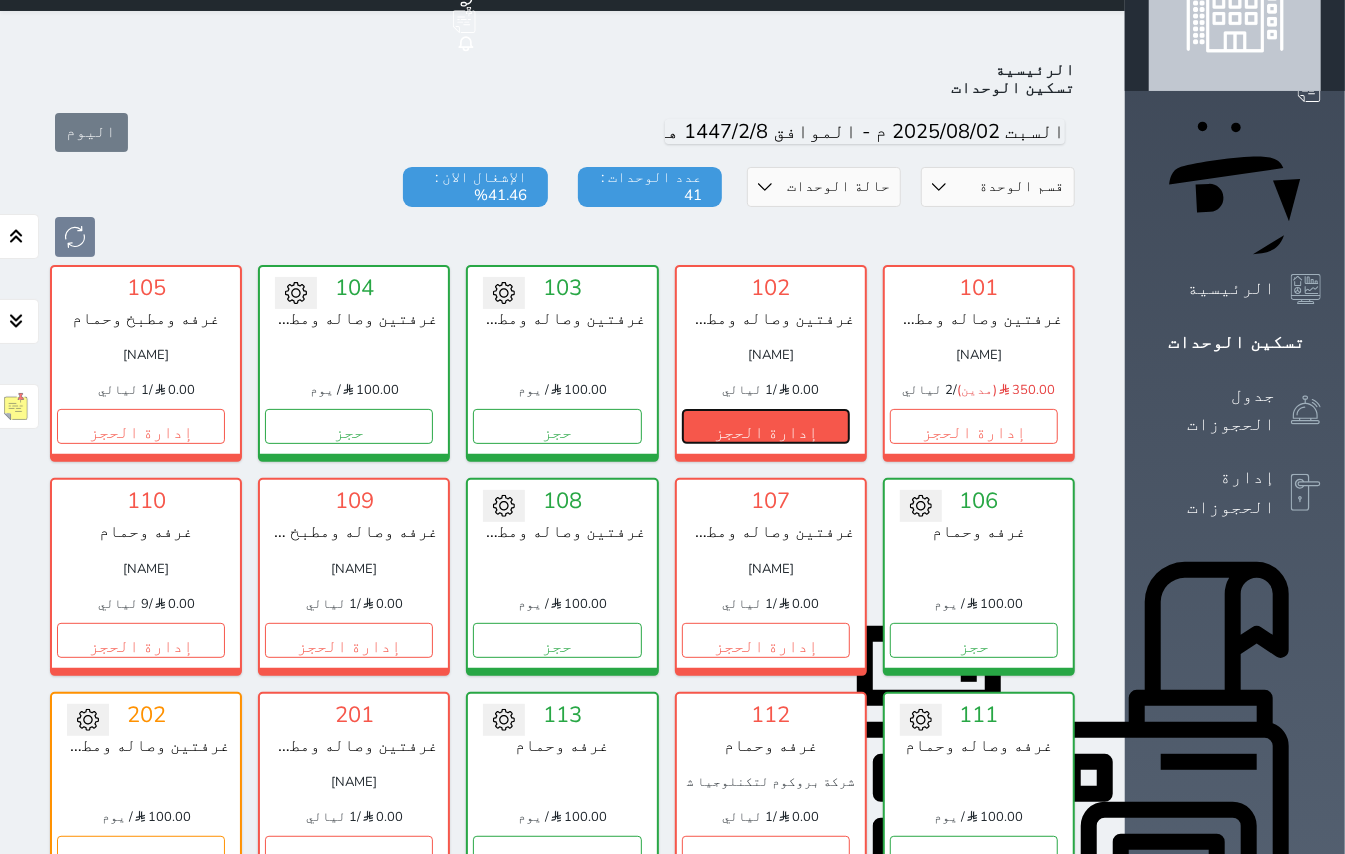 click on "إدارة الحجز" at bounding box center (766, 426) 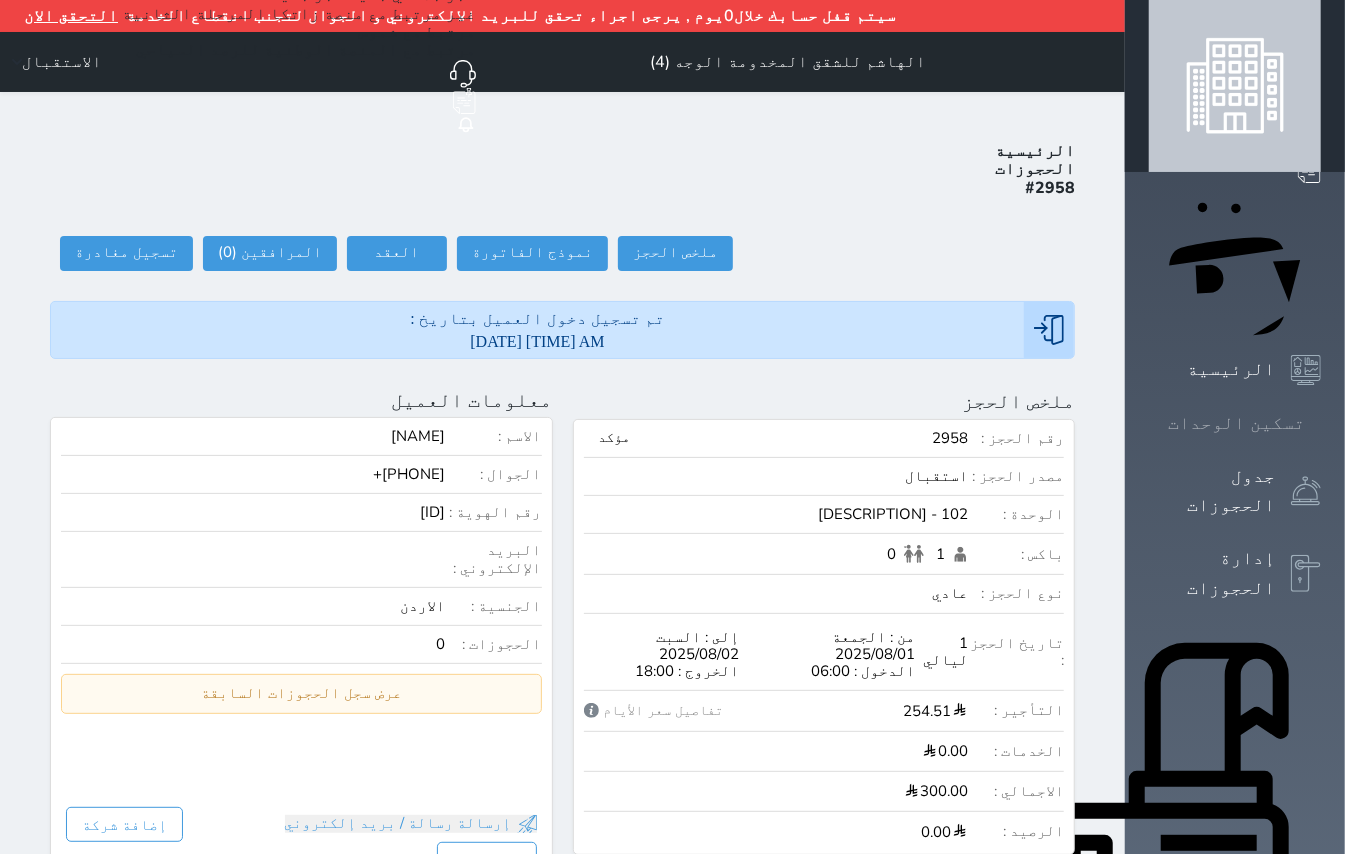 click 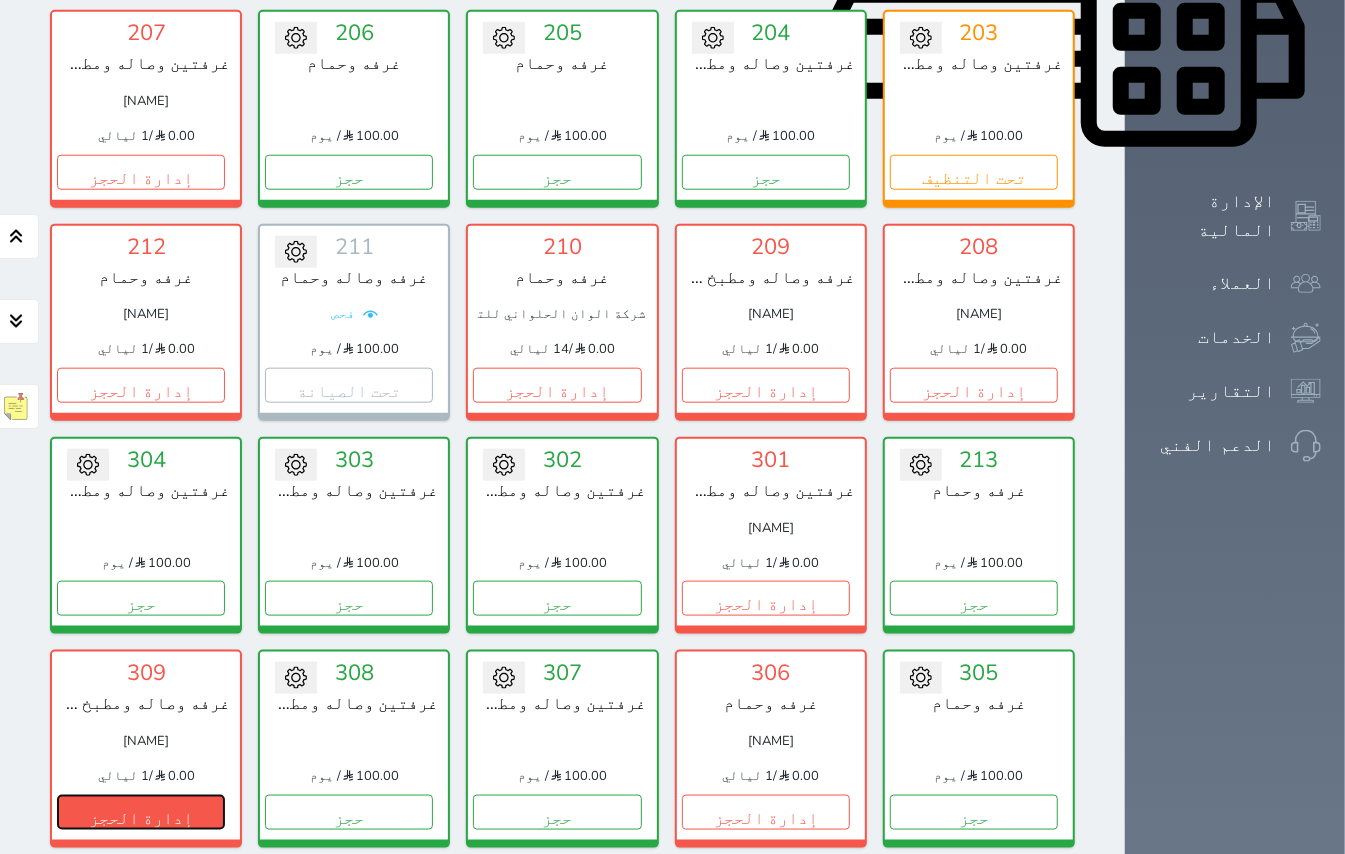 click on "إدارة الحجز" at bounding box center (141, 812) 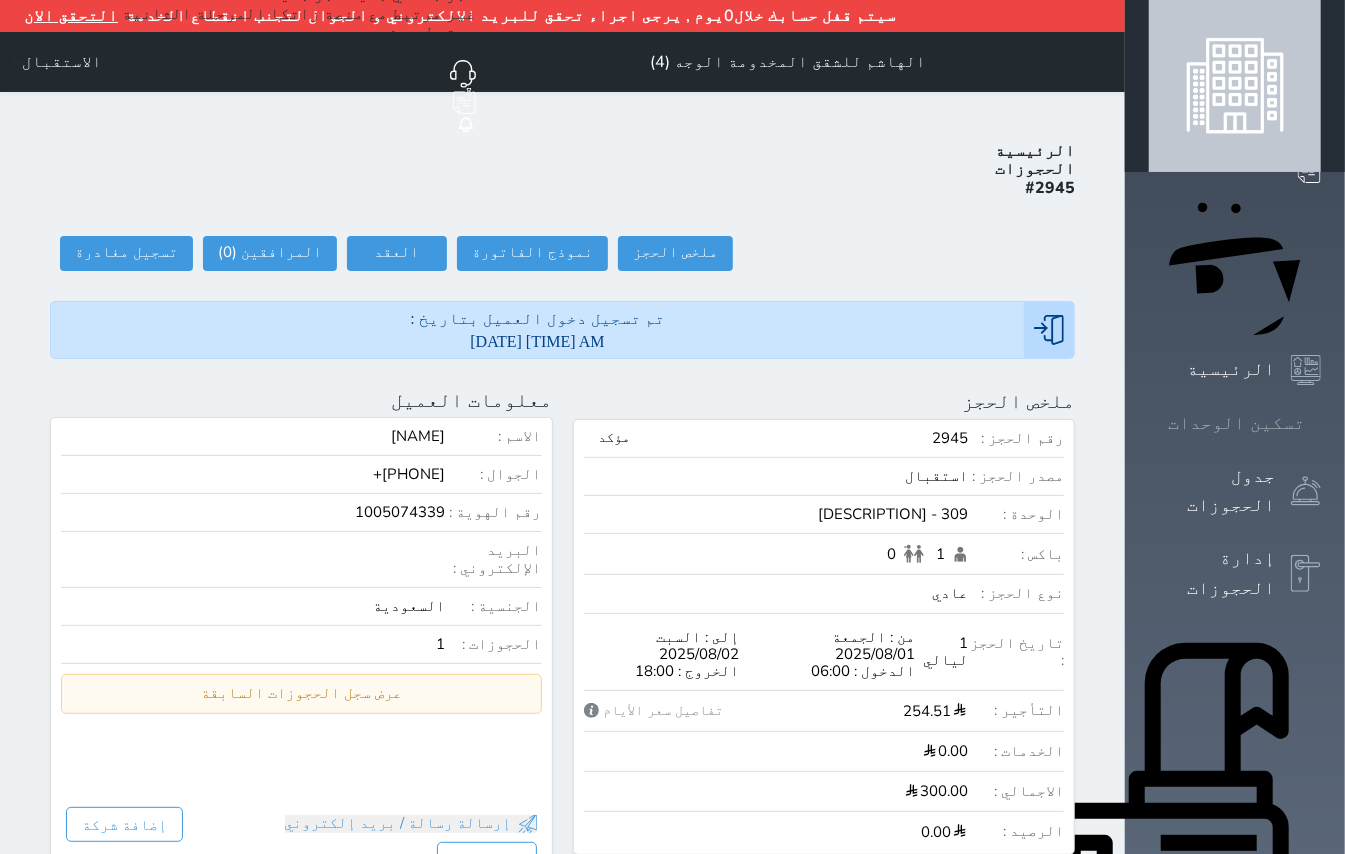 click on "تسكين الوحدات" at bounding box center (1236, 423) 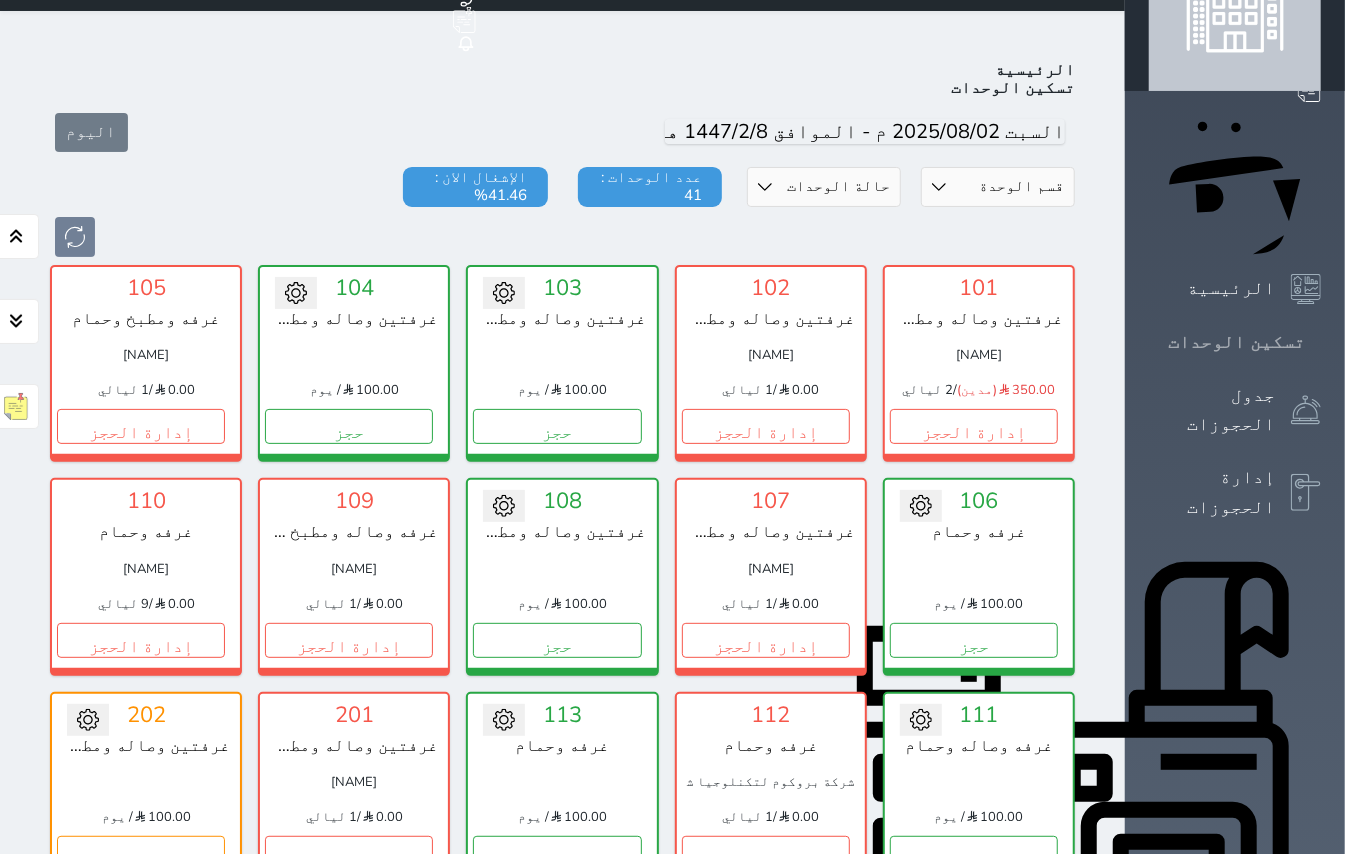 click 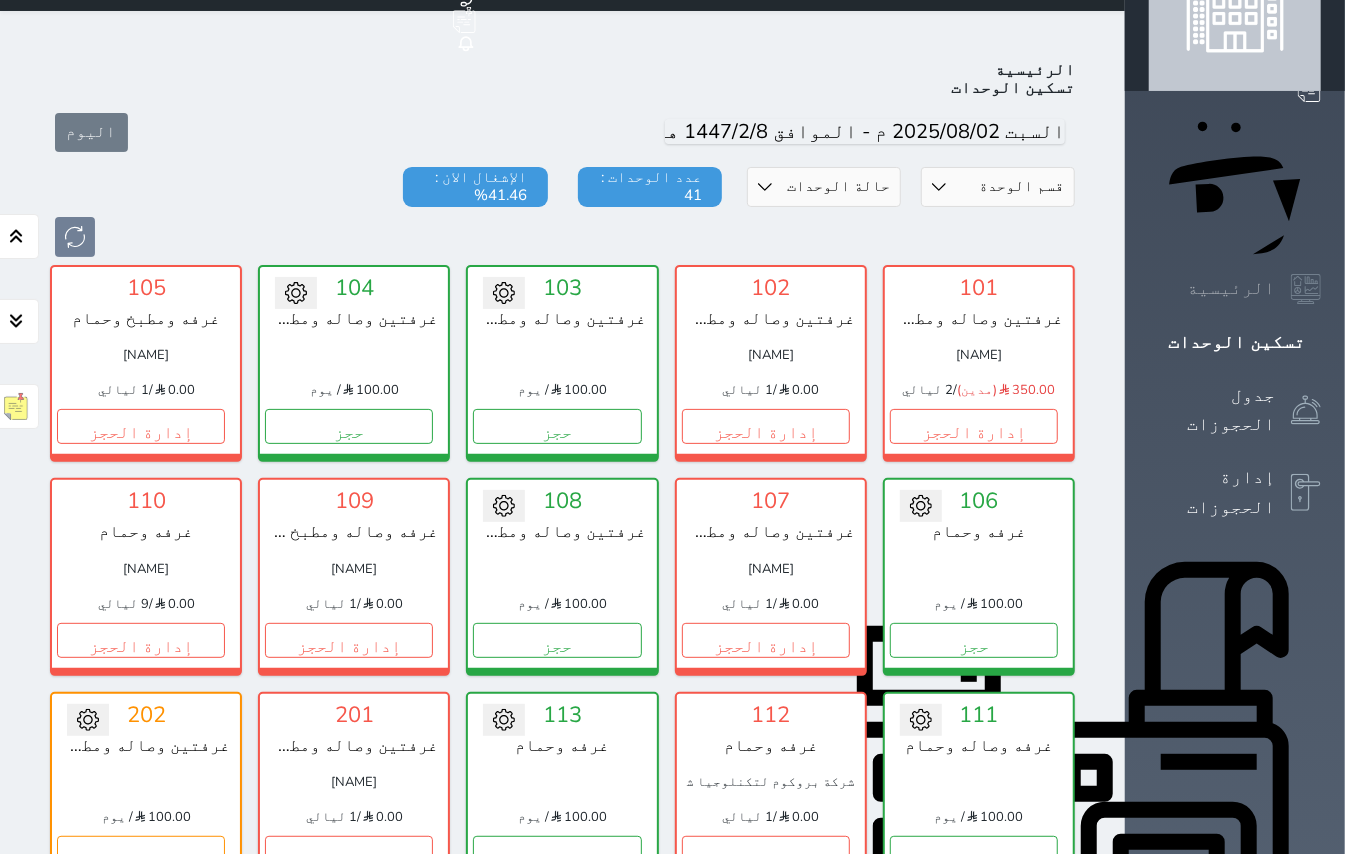 click 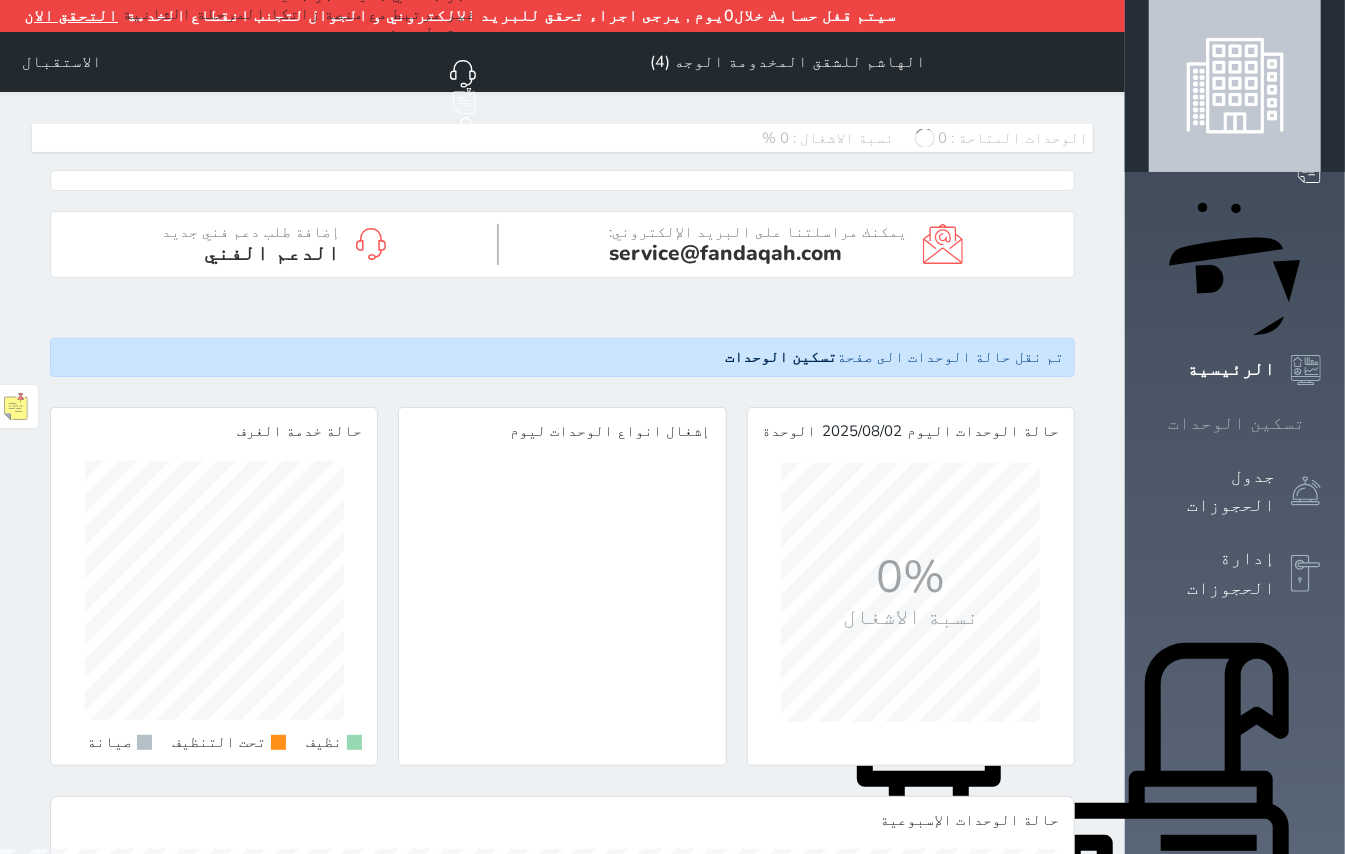 click on "تسكين الوحدات" at bounding box center (1236, 423) 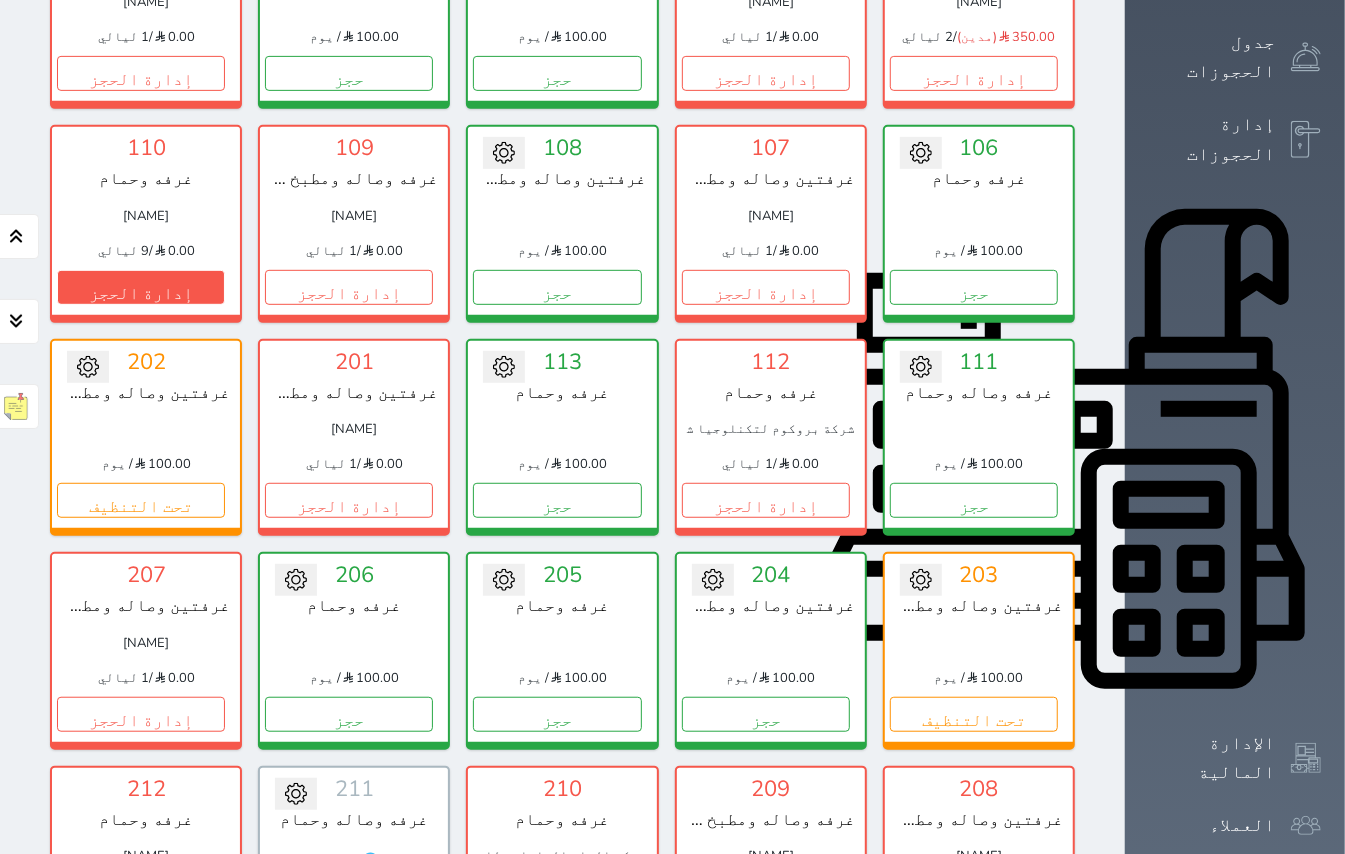 scroll, scrollTop: 481, scrollLeft: 0, axis: vertical 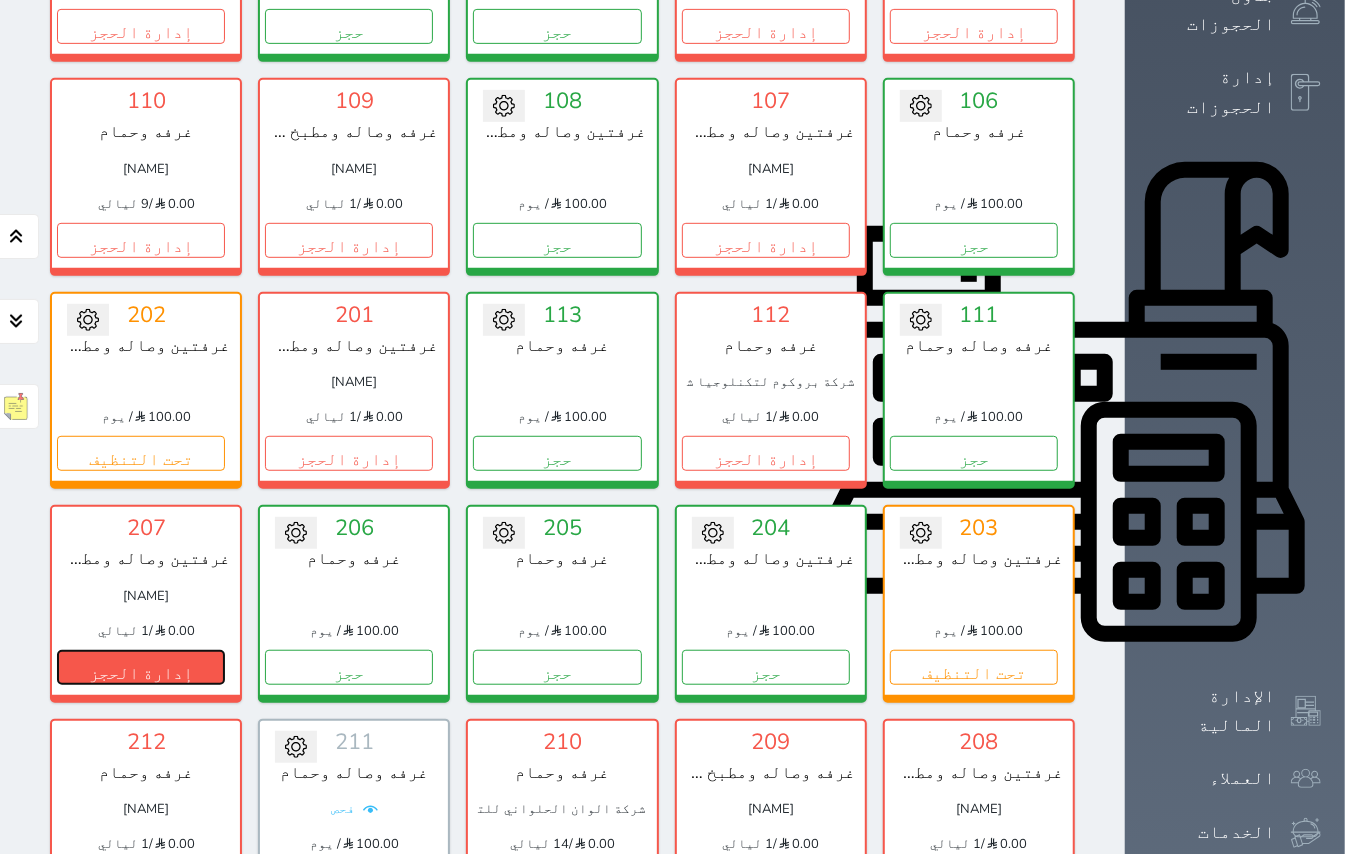 click on "إدارة الحجز" at bounding box center [141, 667] 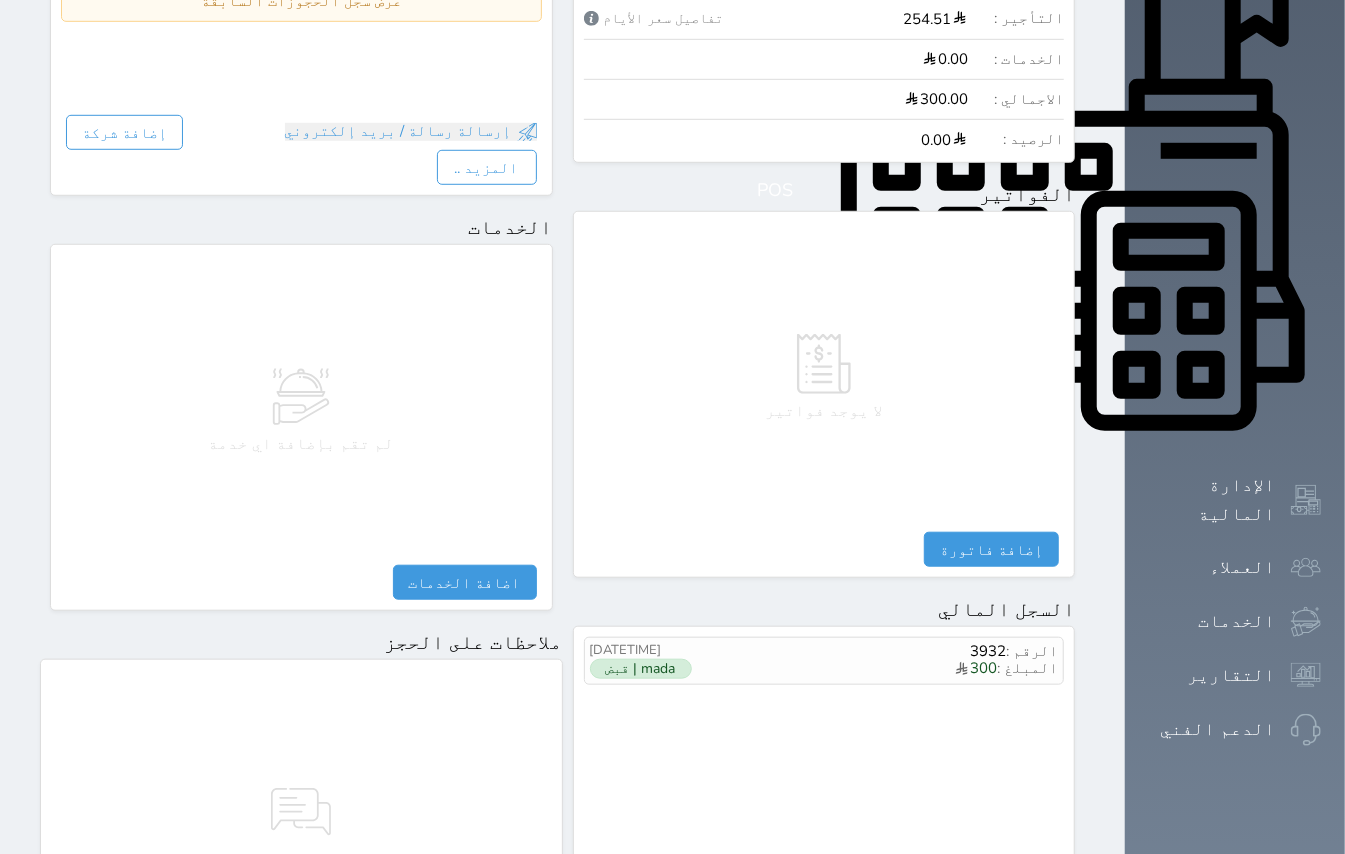 scroll, scrollTop: 800, scrollLeft: 0, axis: vertical 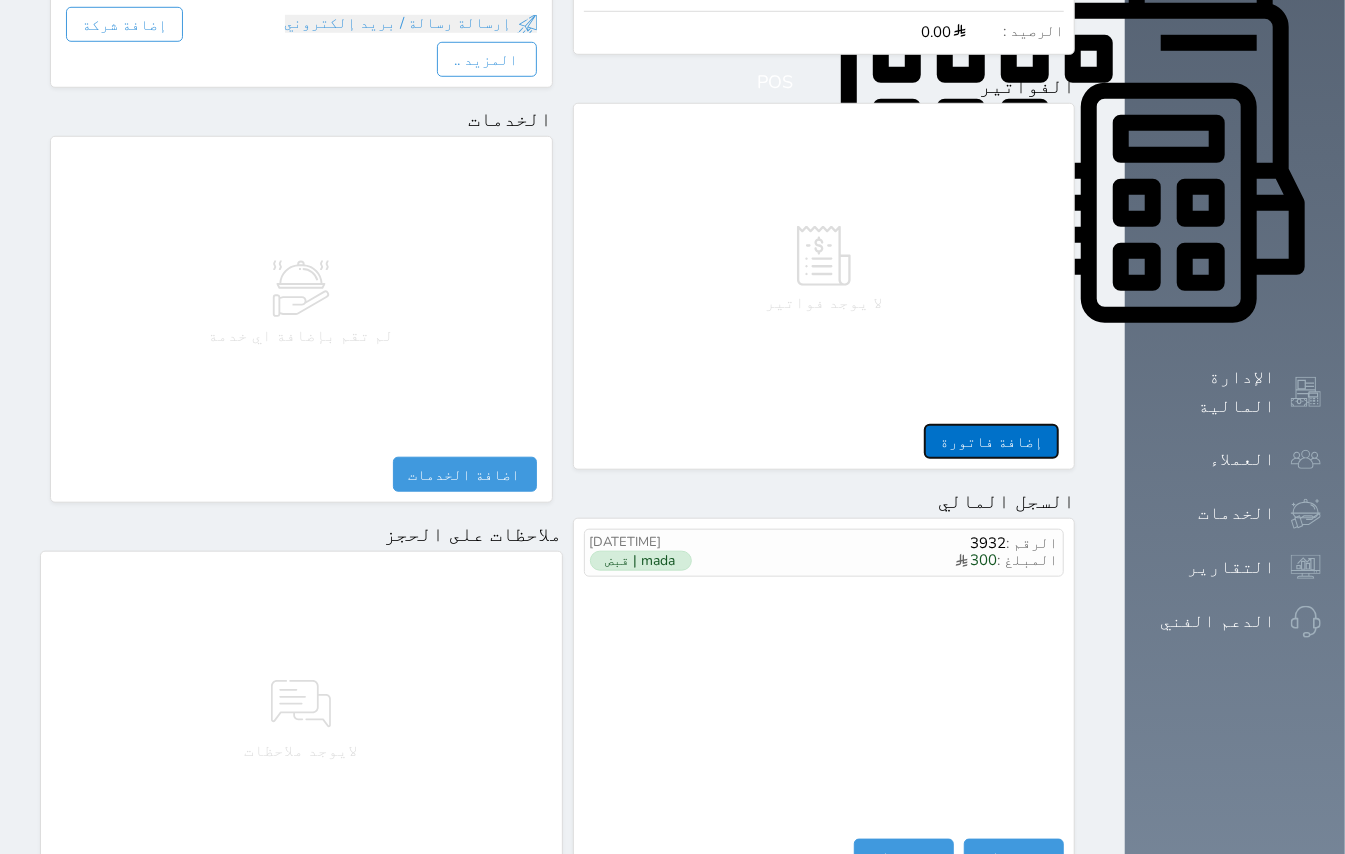 click on "إضافة فاتورة" at bounding box center [991, 441] 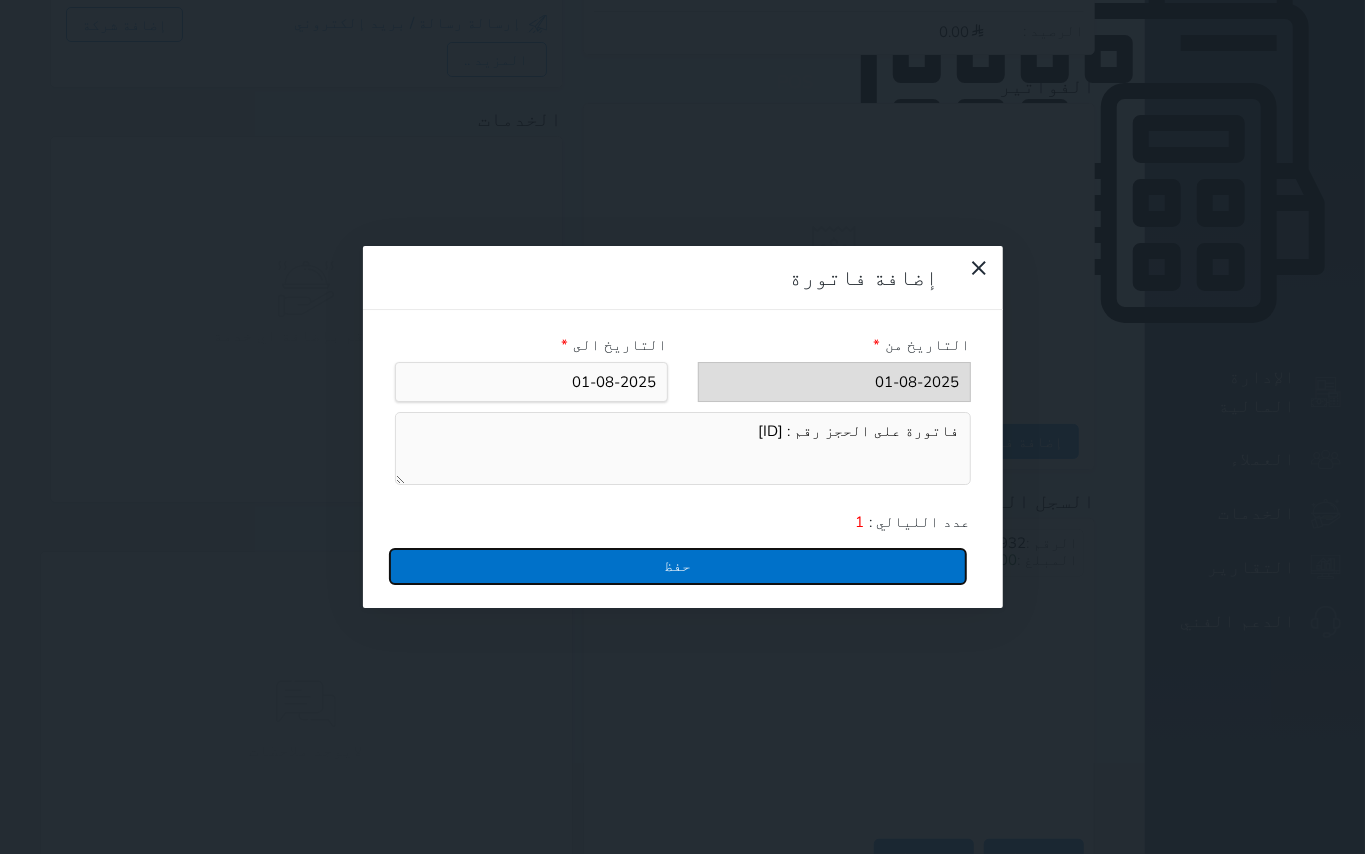 click on "حفظ" at bounding box center [678, 566] 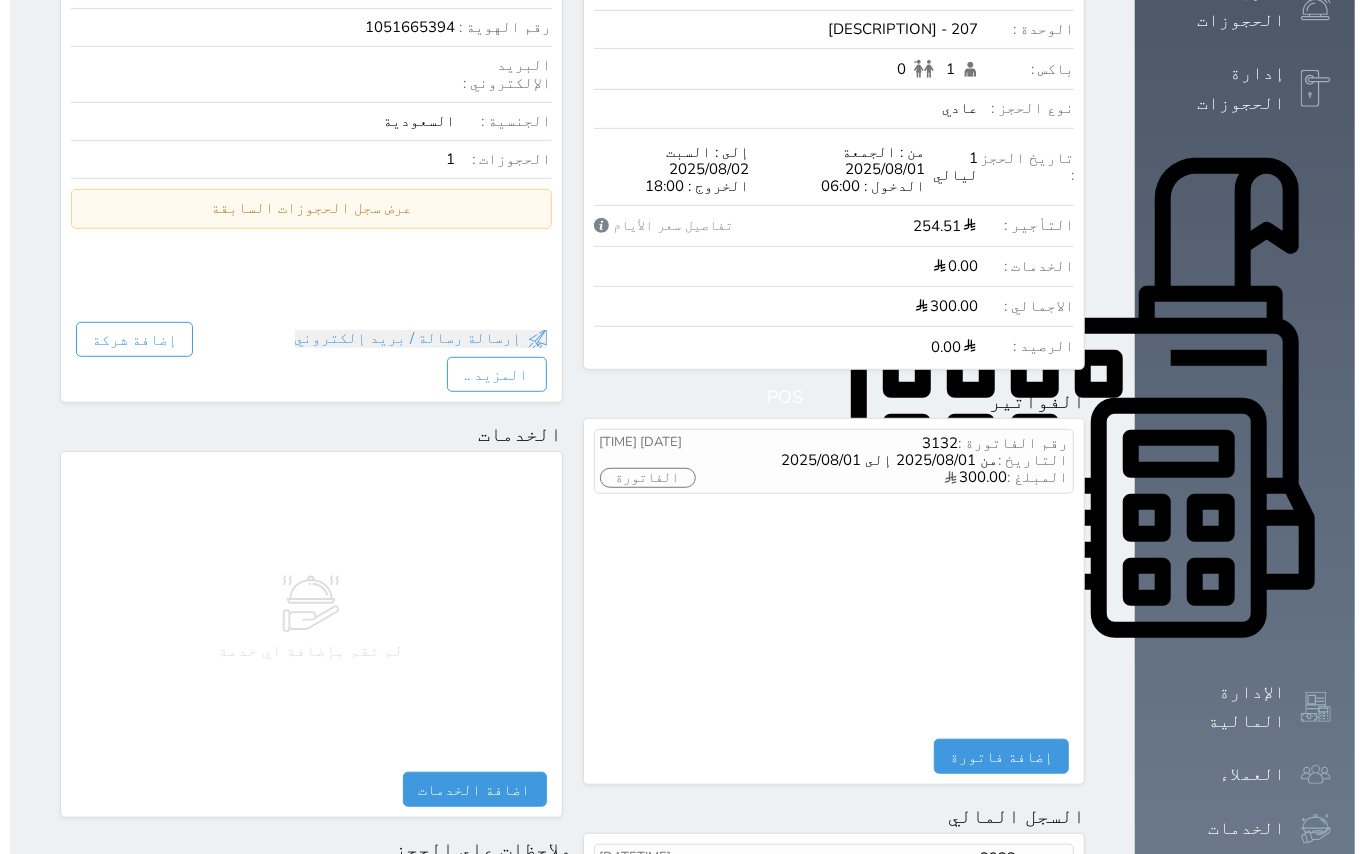 scroll, scrollTop: 533, scrollLeft: 0, axis: vertical 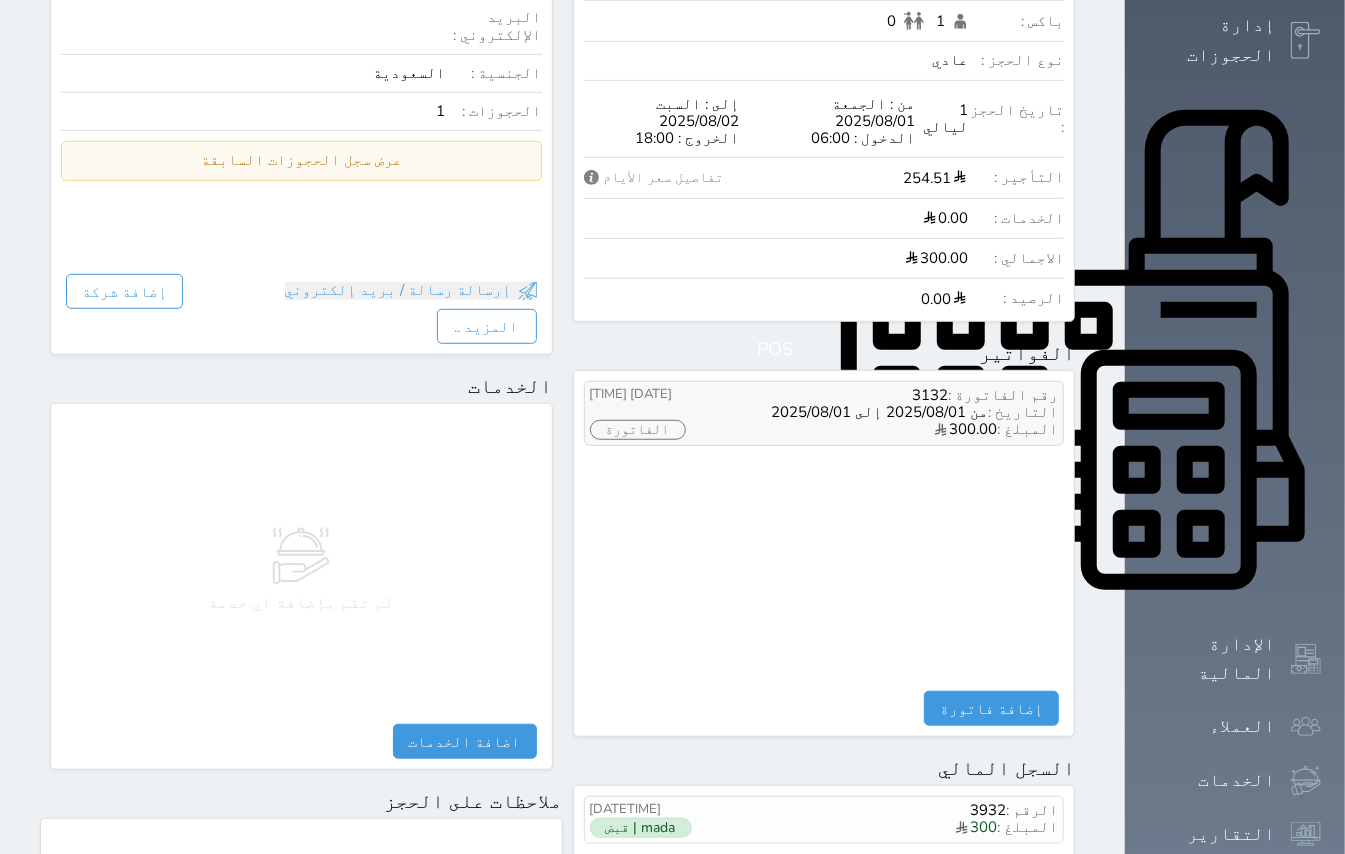 click on "الفاتورة" at bounding box center (638, 430) 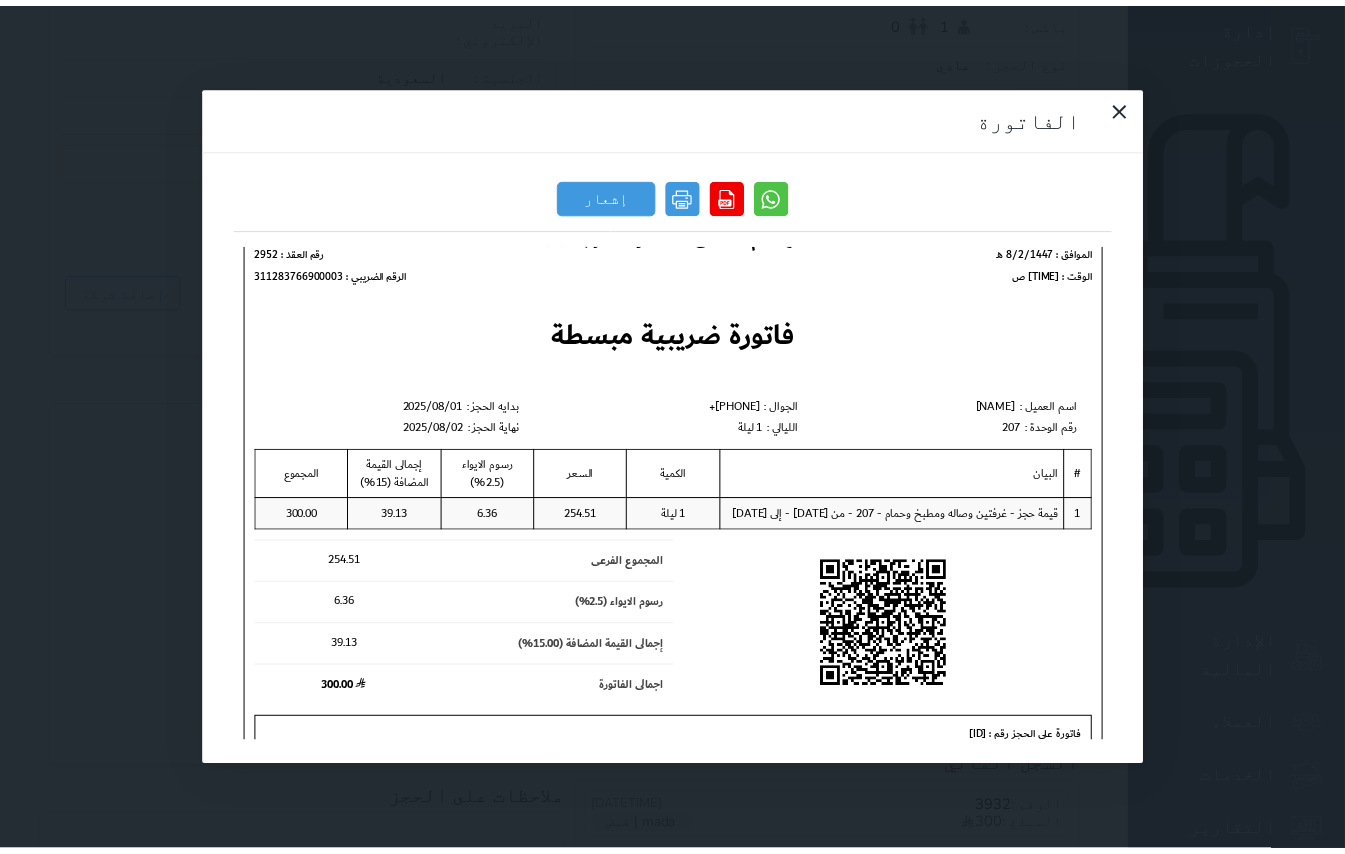 scroll, scrollTop: 0, scrollLeft: 0, axis: both 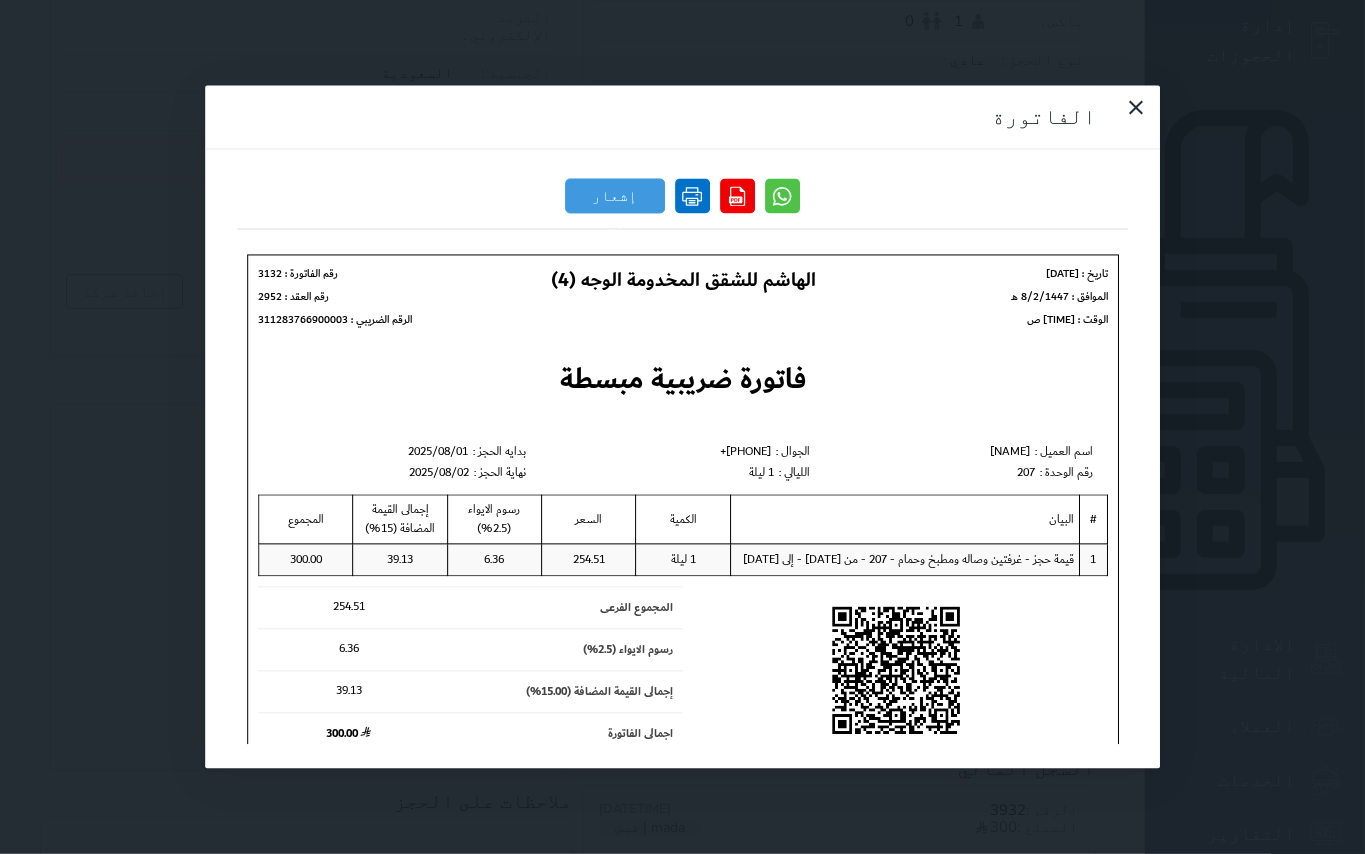 click at bounding box center (692, 196) 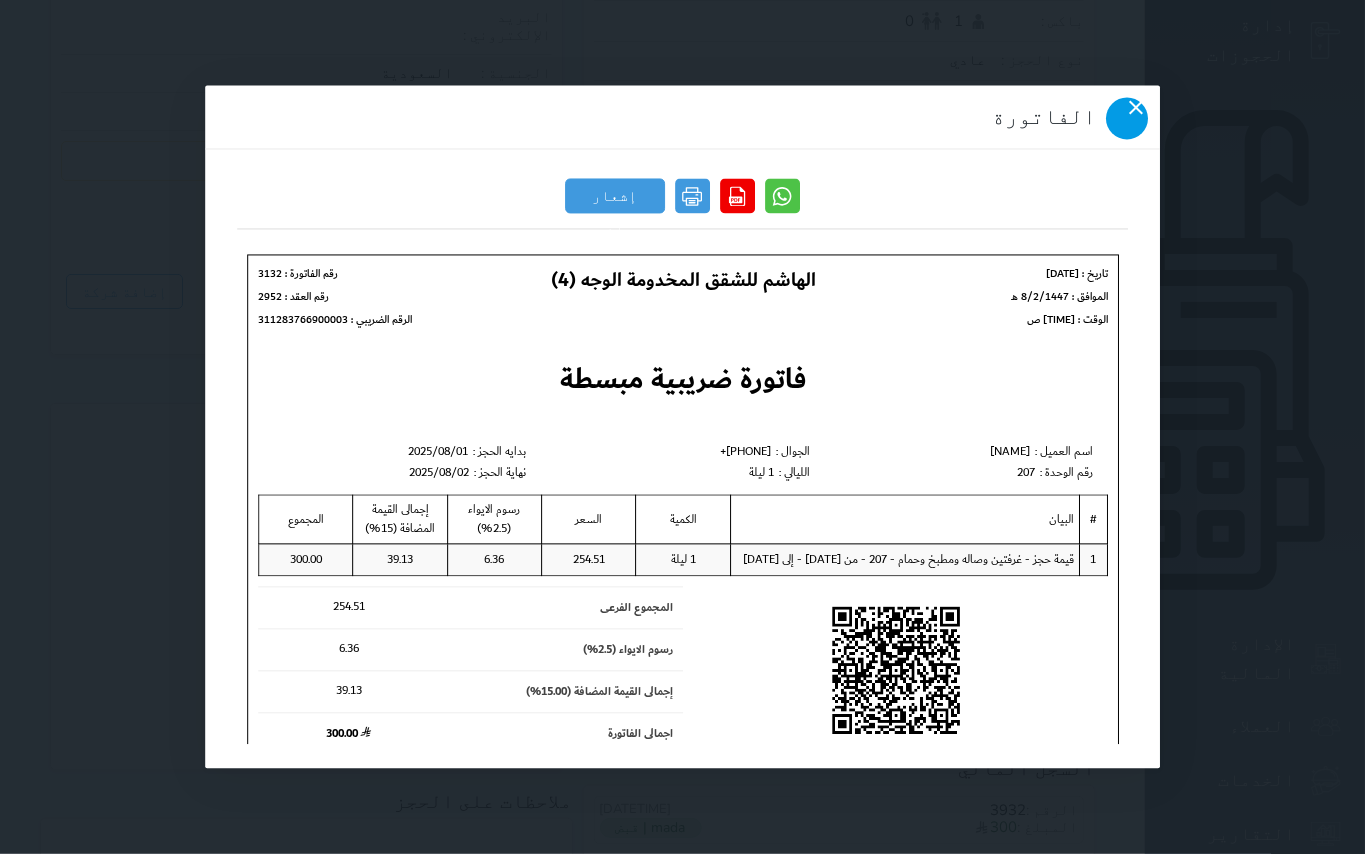 click 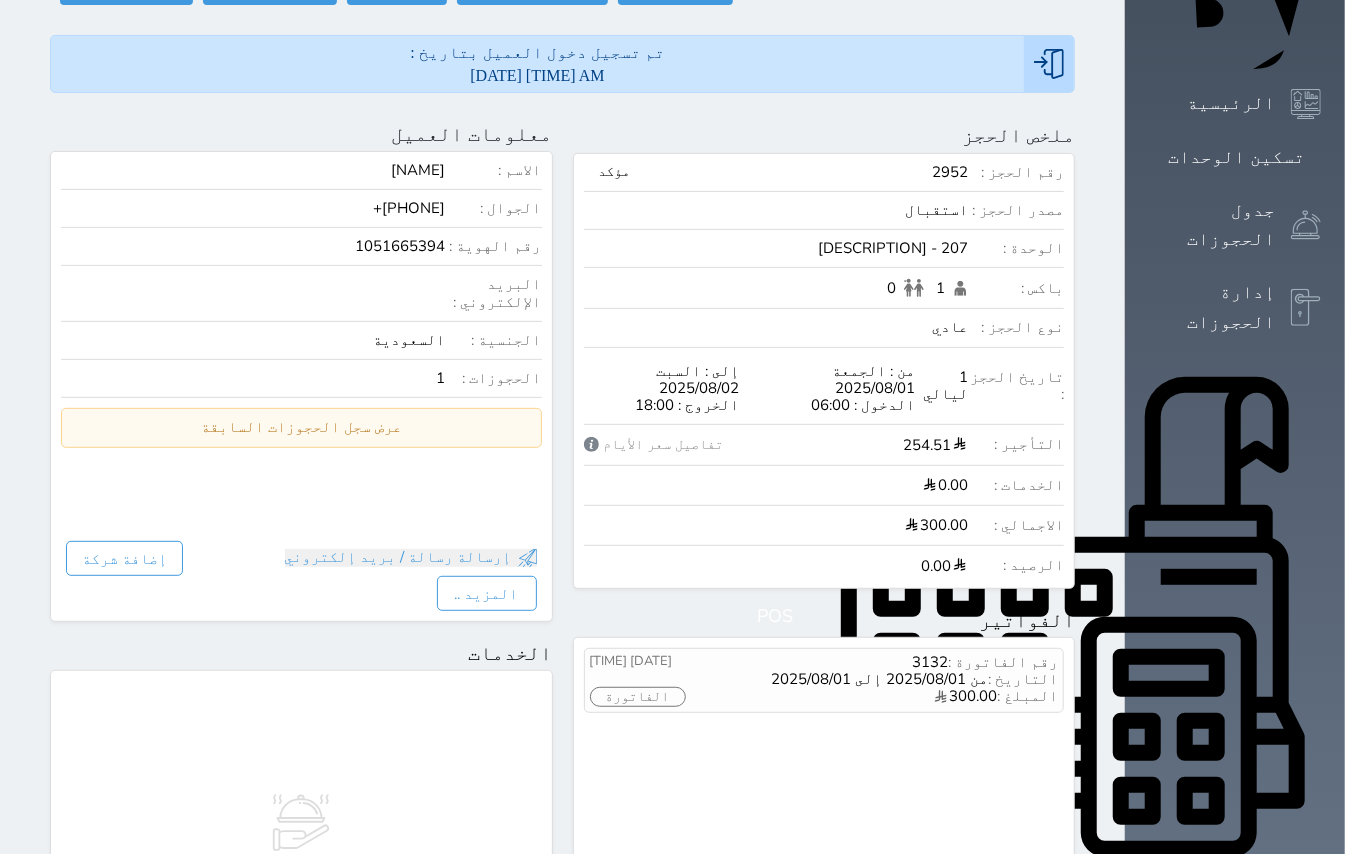 scroll, scrollTop: 0, scrollLeft: 0, axis: both 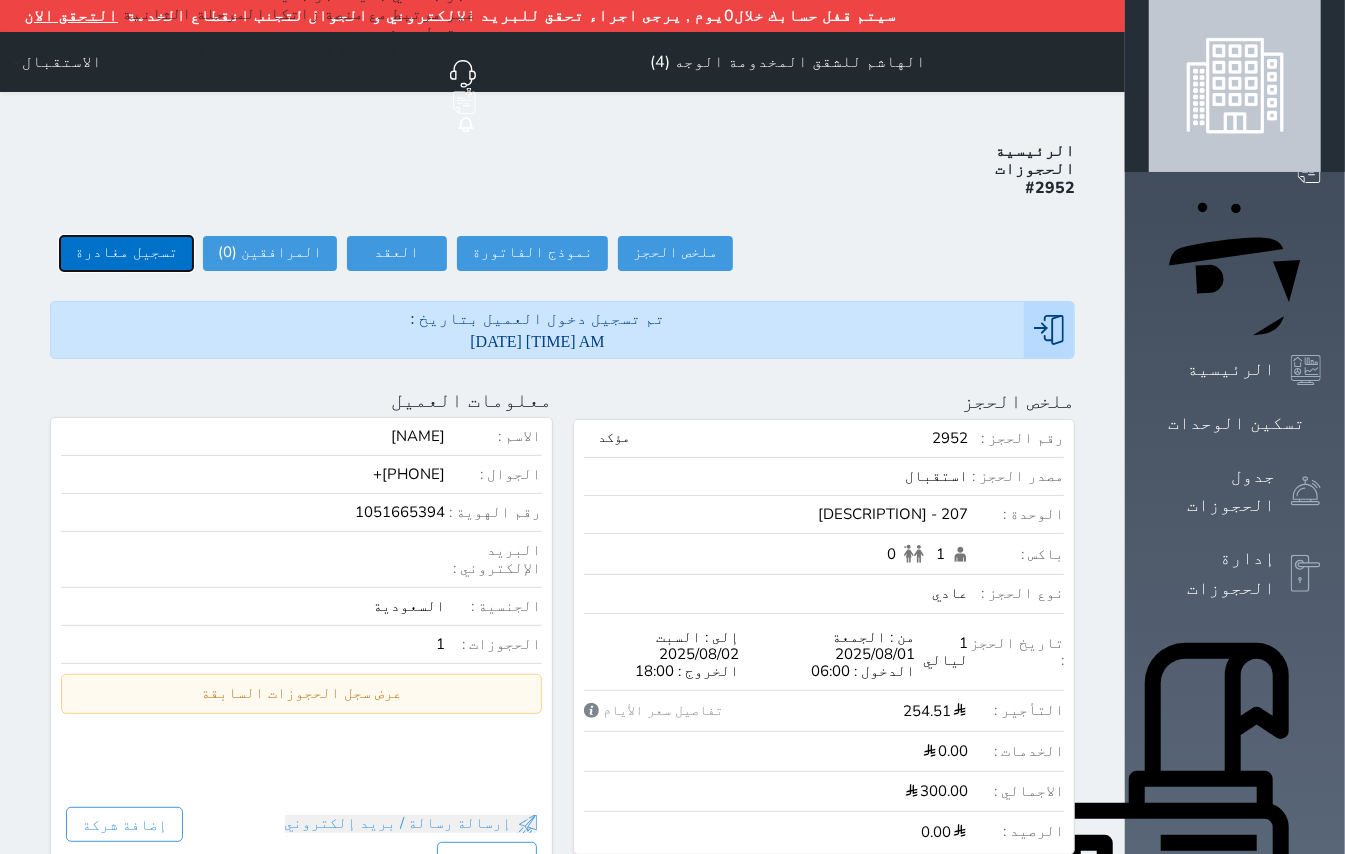 click on "تسجيل مغادرة" at bounding box center [126, 253] 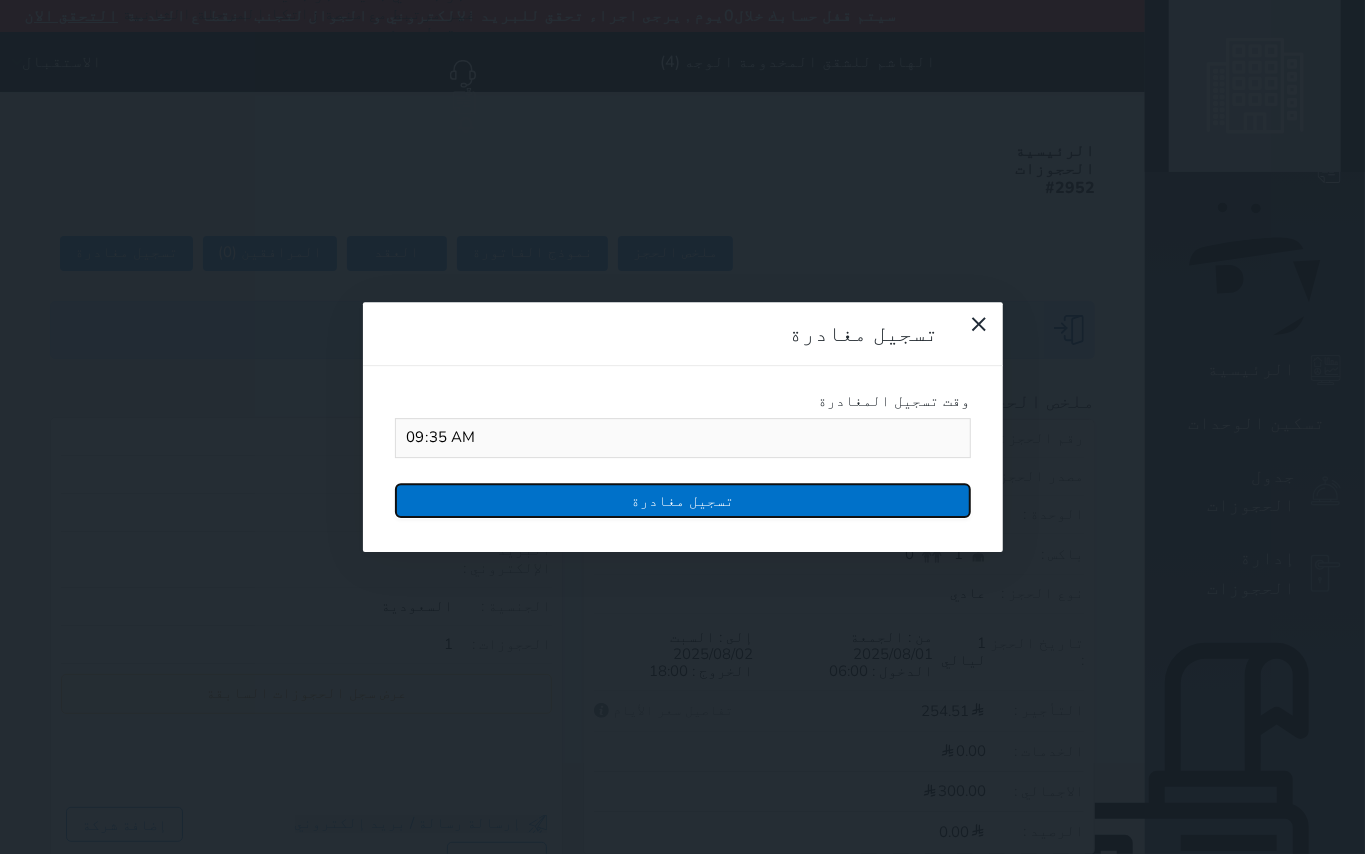 click on "تسجيل مغادرة" at bounding box center (683, 500) 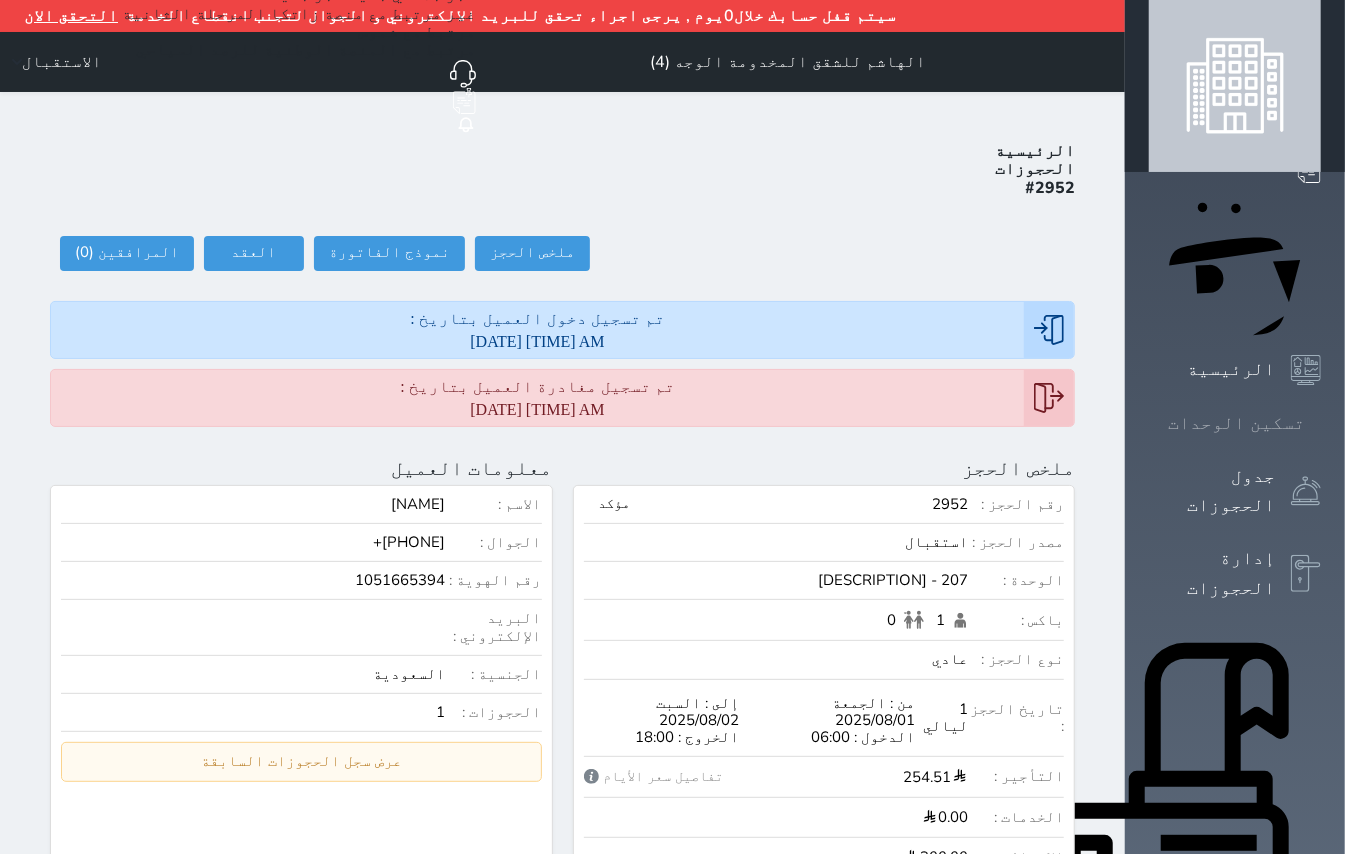 click 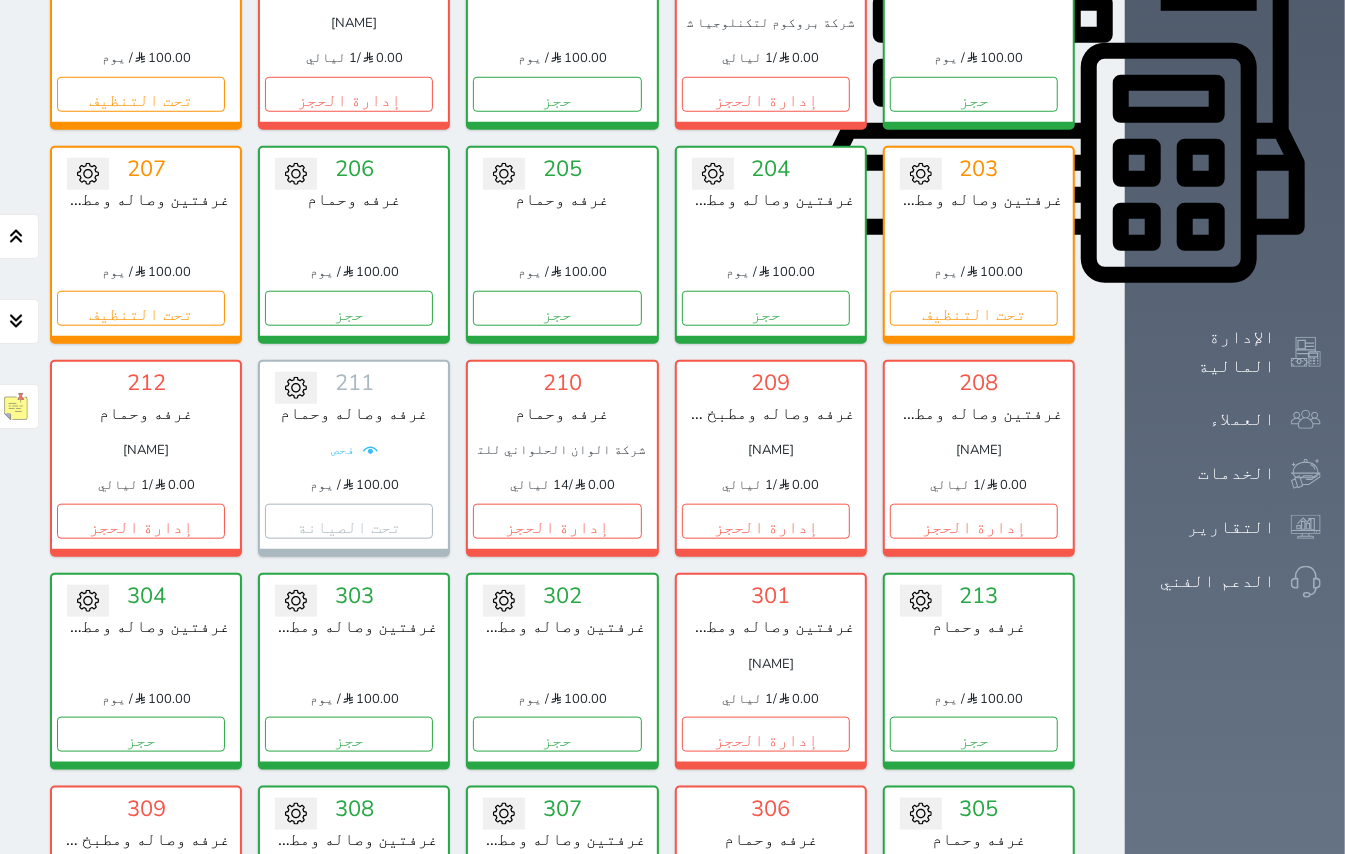 scroll, scrollTop: 881, scrollLeft: 0, axis: vertical 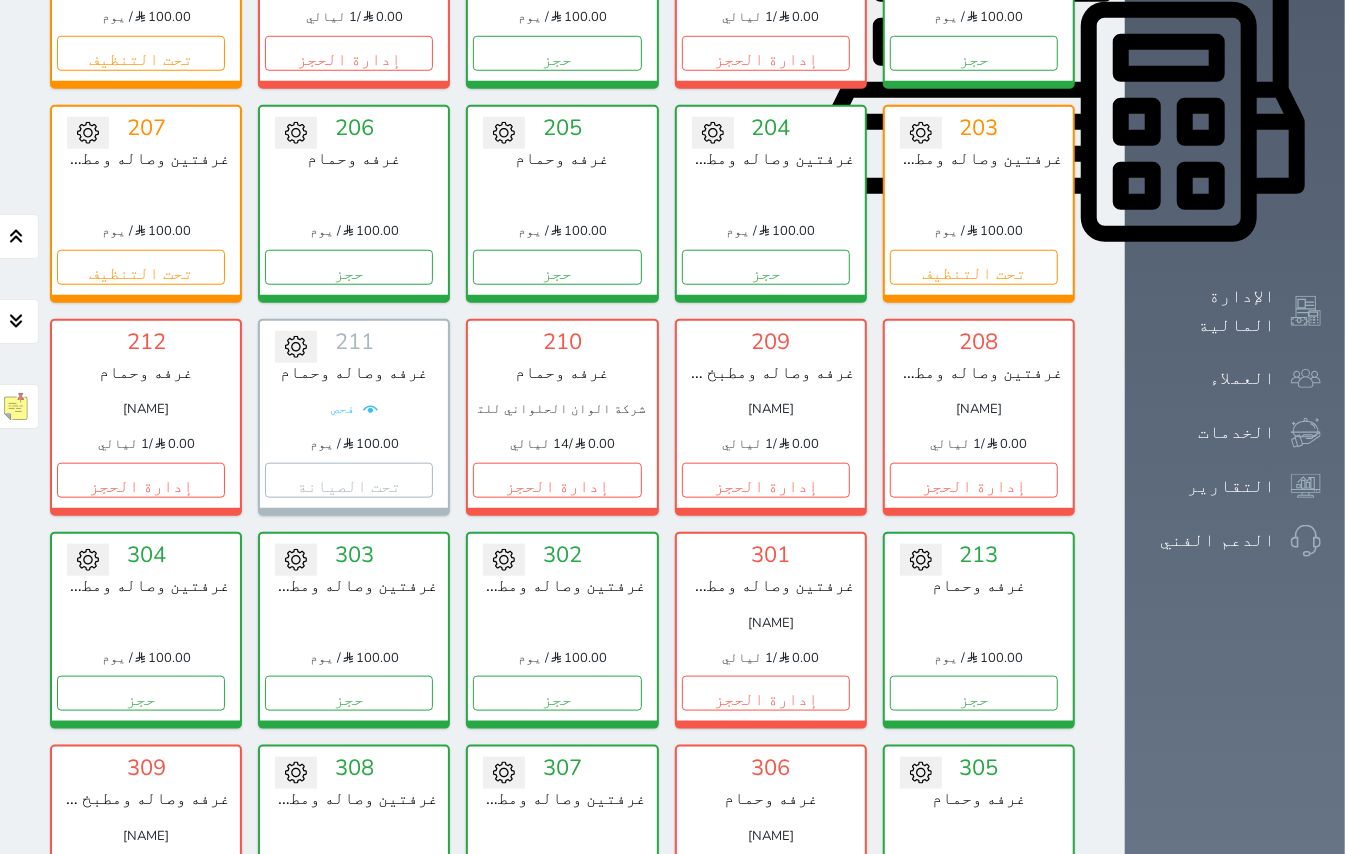 click on "تسكين الوحدات" at bounding box center [1235, -458] 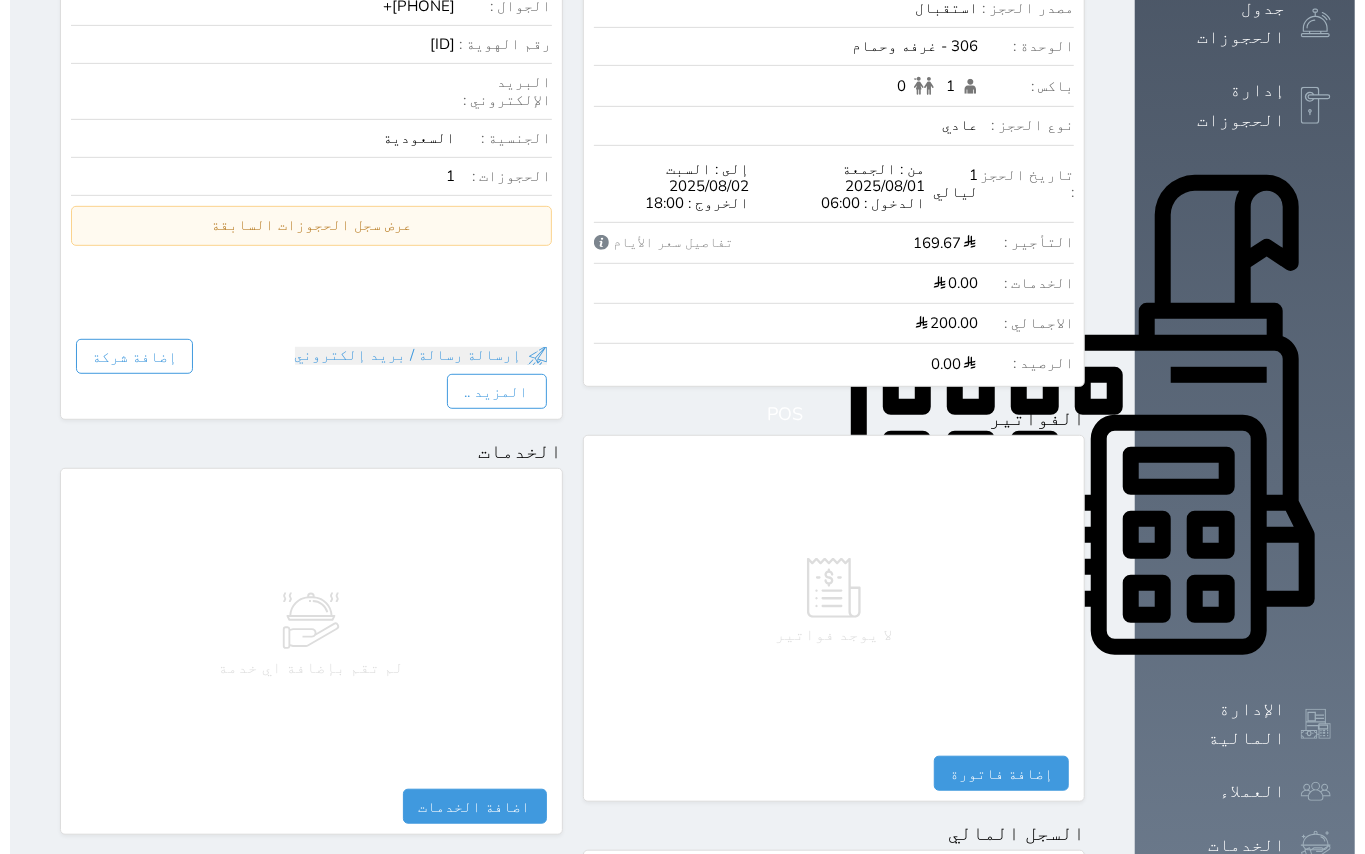 scroll, scrollTop: 533, scrollLeft: 0, axis: vertical 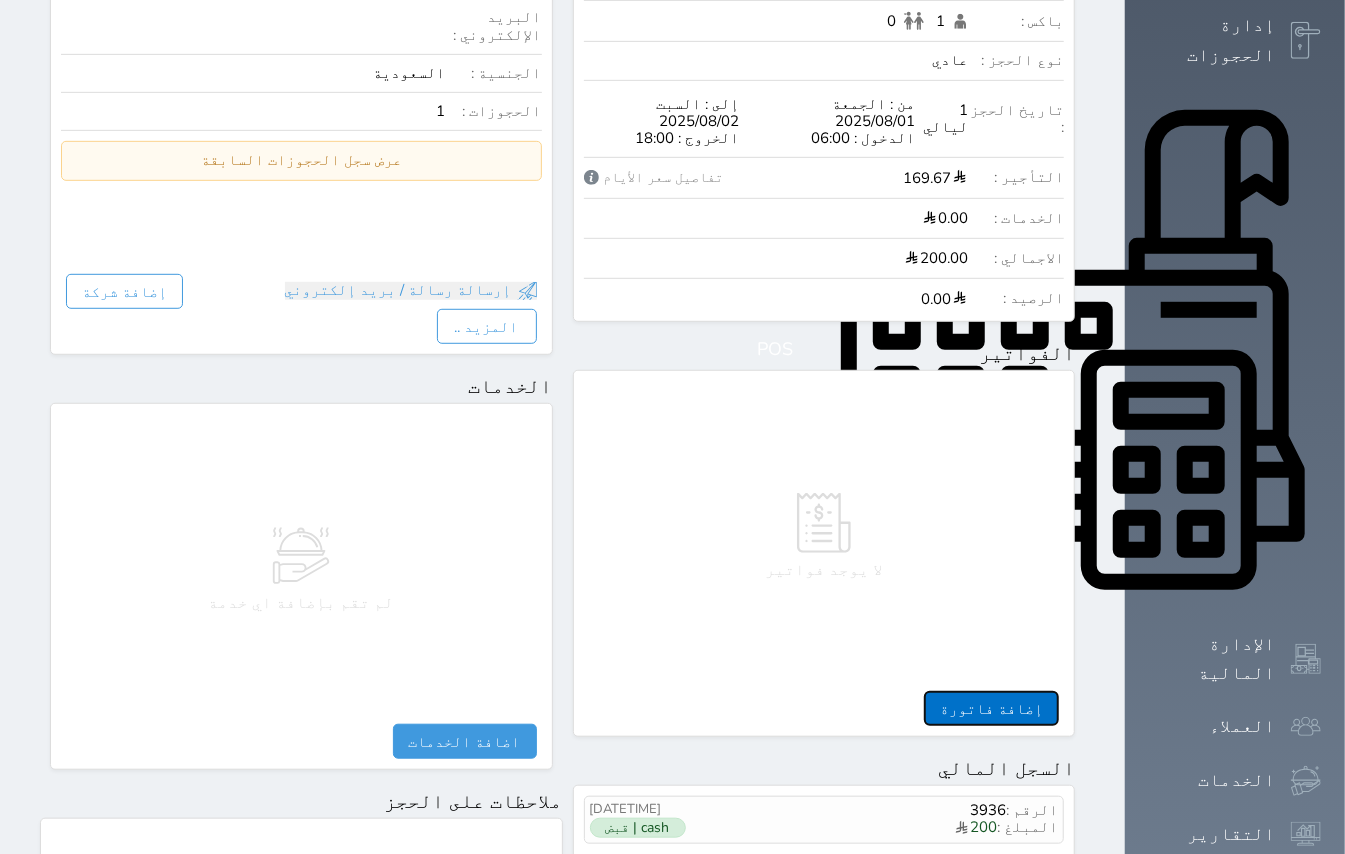click on "إضافة فاتورة" at bounding box center [991, 708] 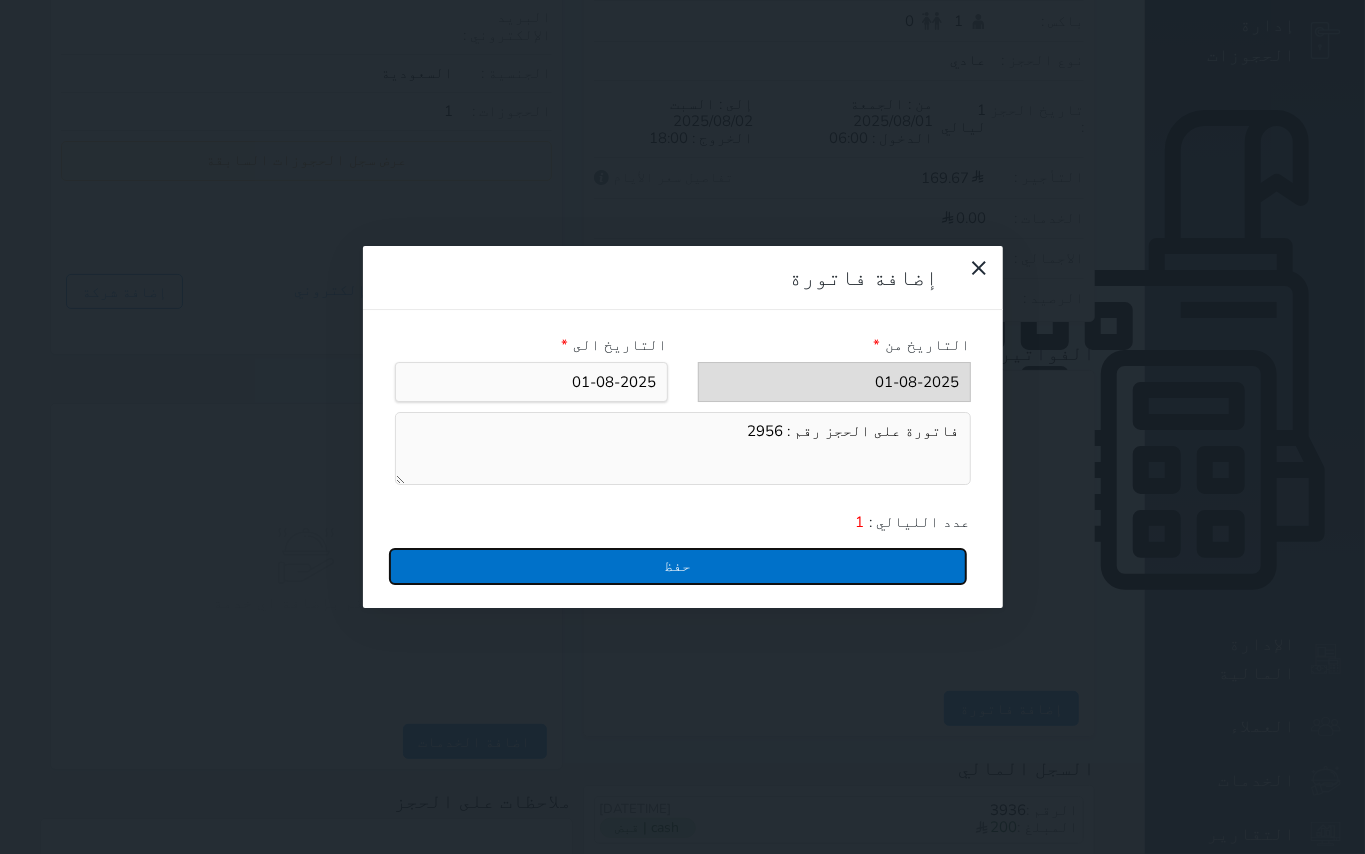 click on "حفظ" at bounding box center (678, 566) 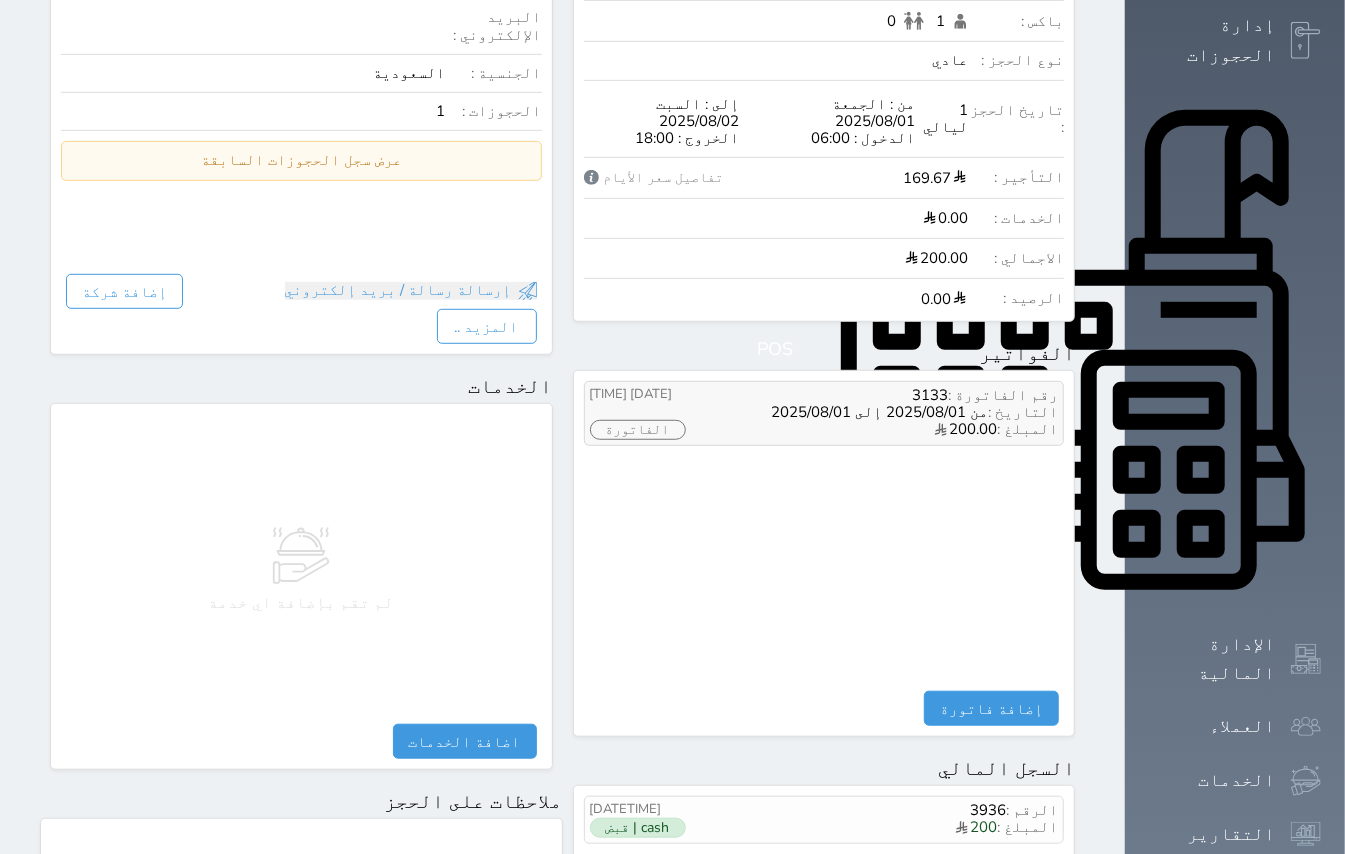 click on "الفاتورة" at bounding box center [638, 430] 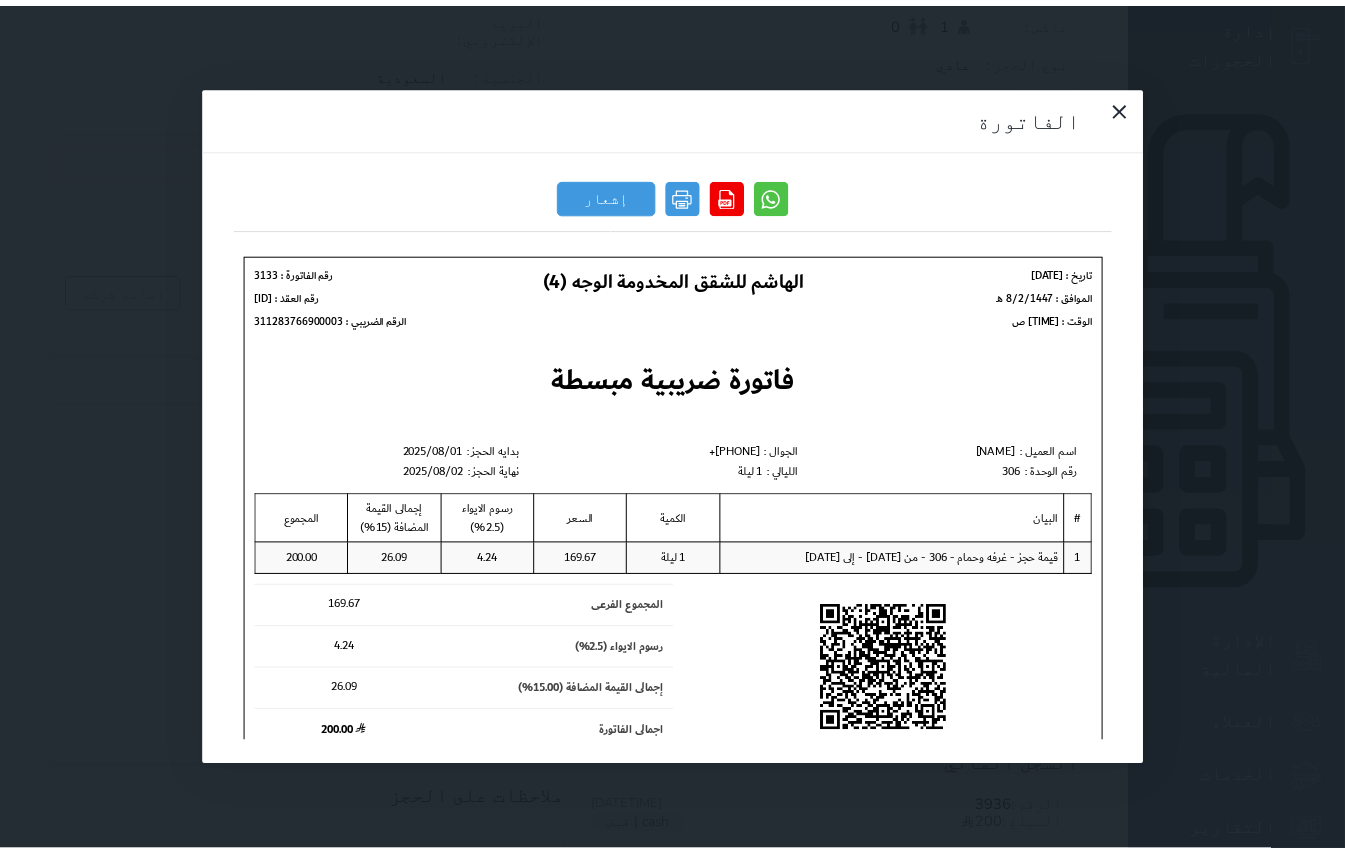 scroll, scrollTop: 0, scrollLeft: 0, axis: both 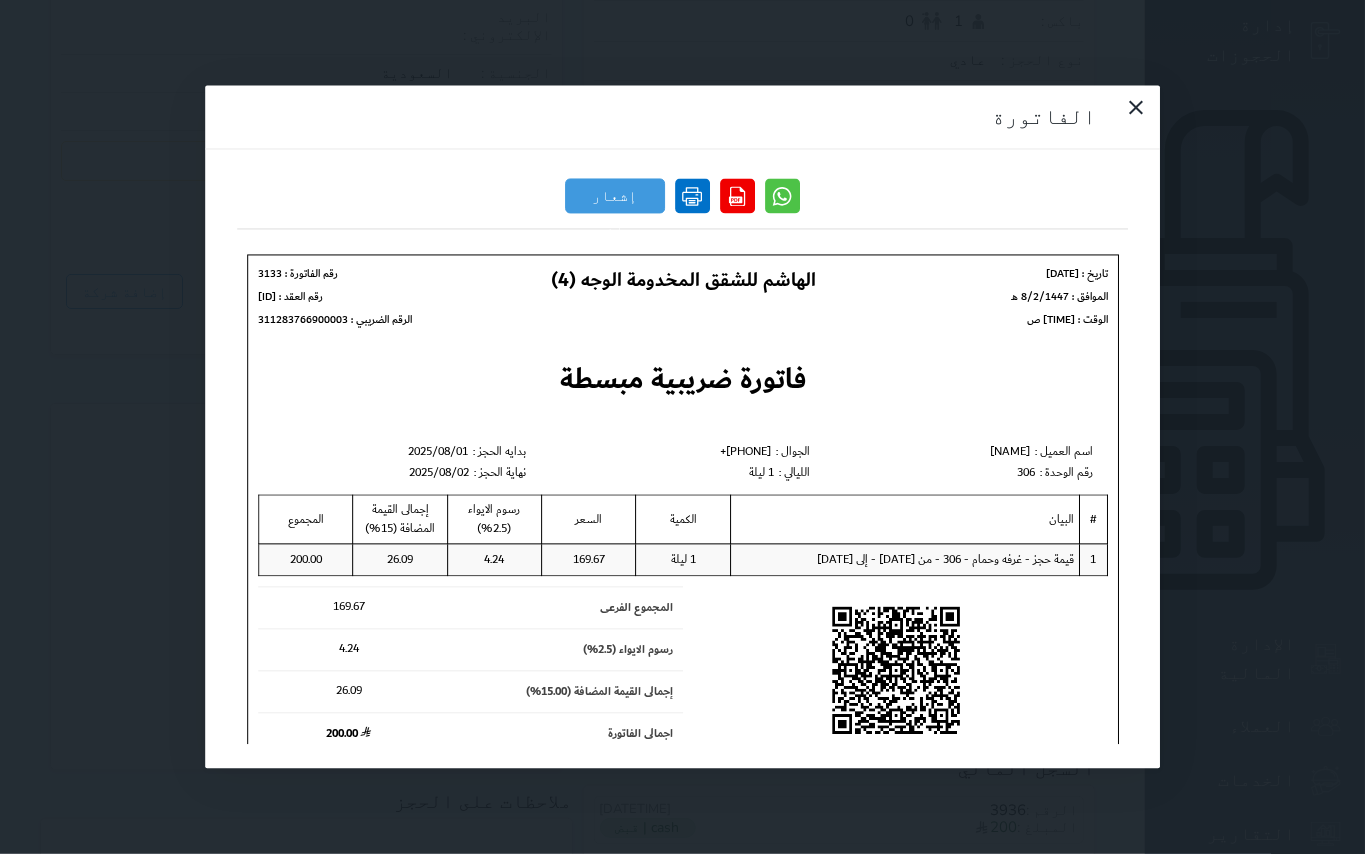click at bounding box center [692, 196] 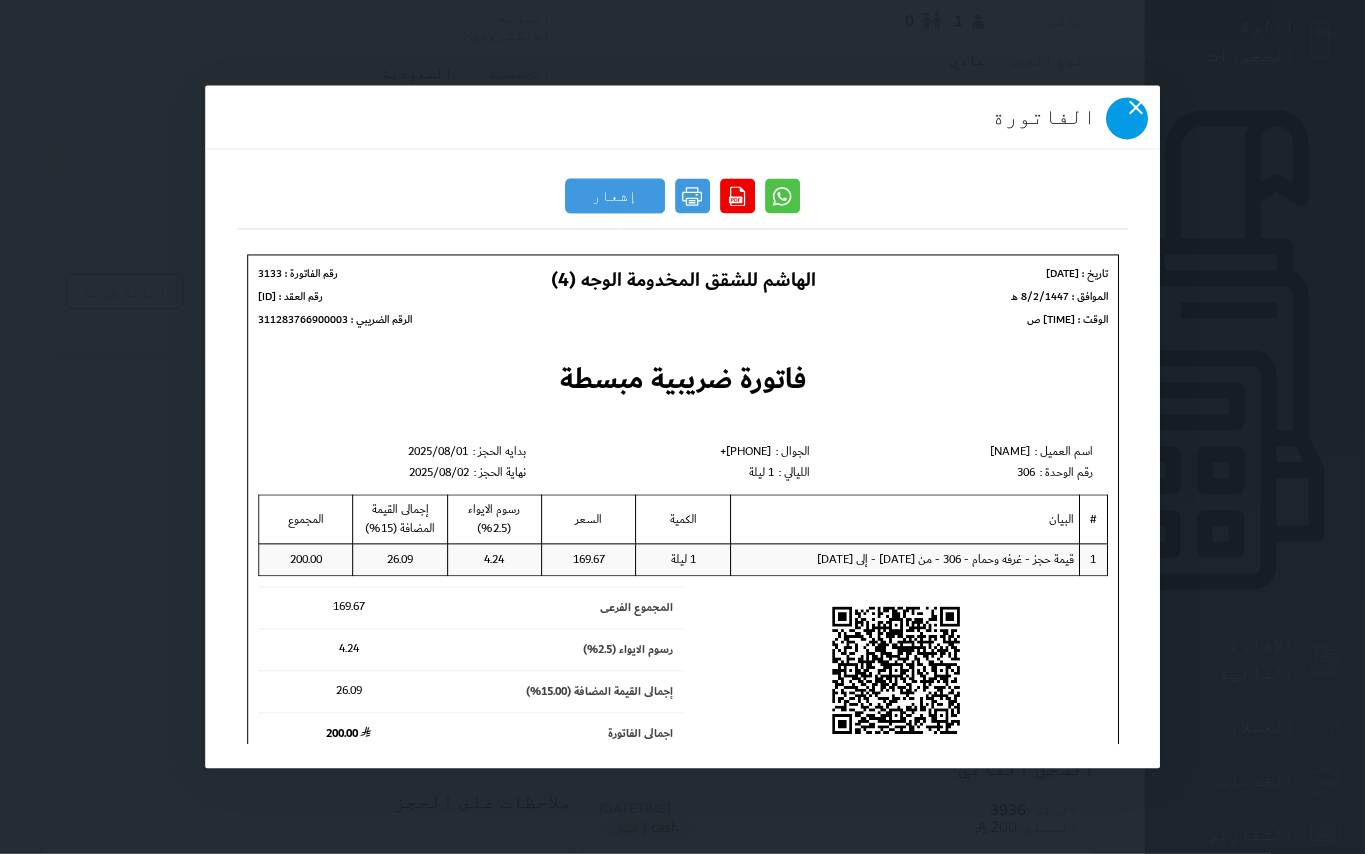 click at bounding box center [1127, 119] 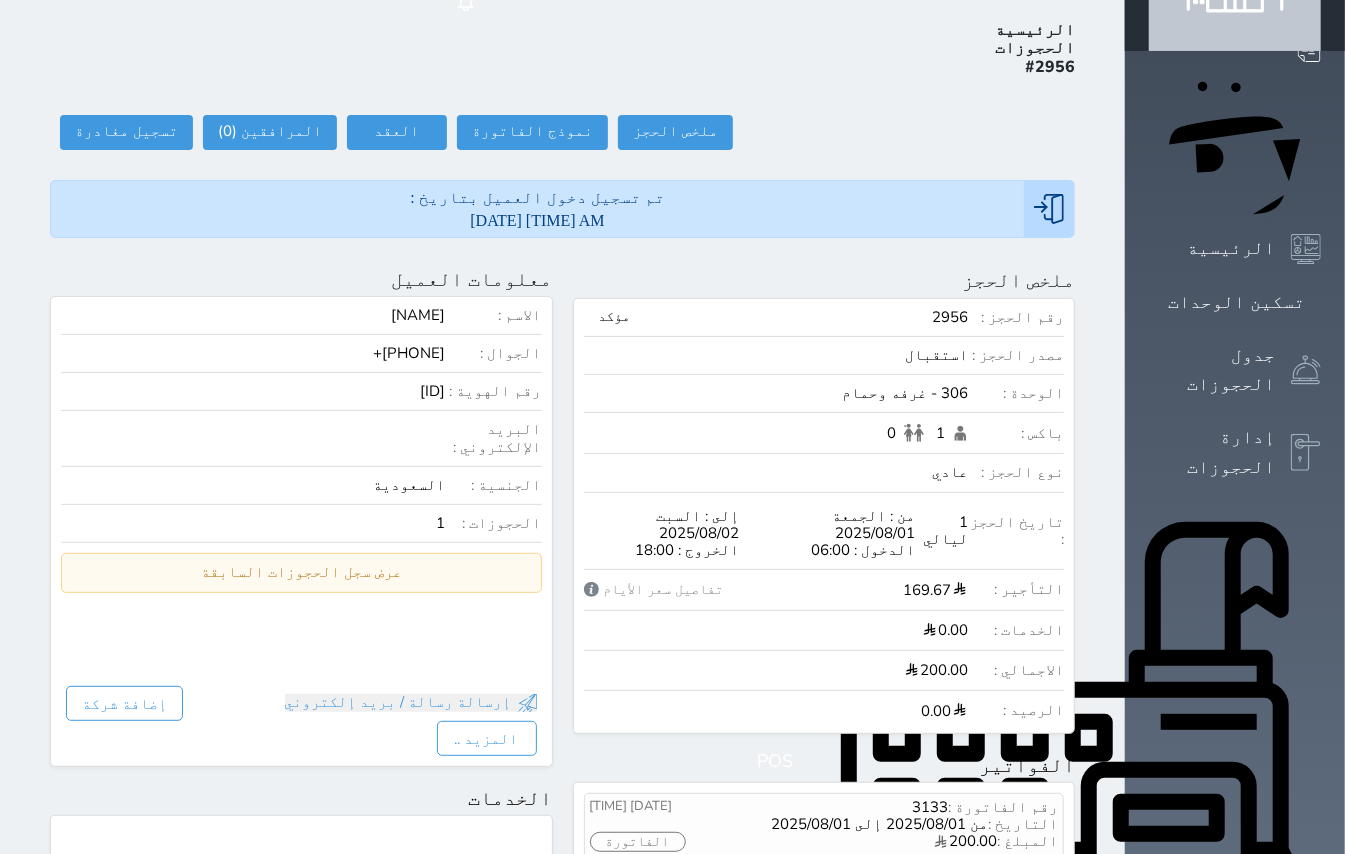 scroll, scrollTop: 0, scrollLeft: 0, axis: both 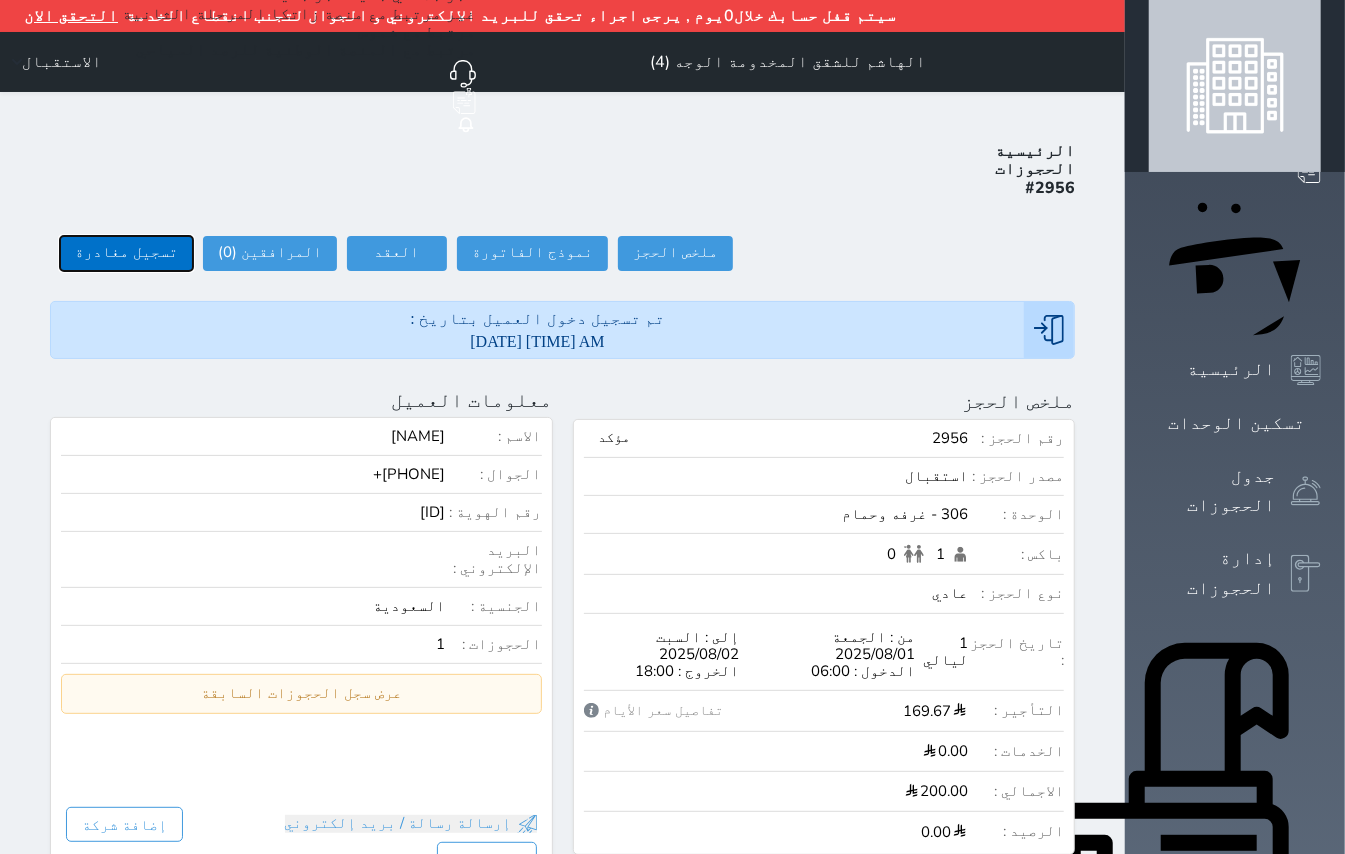click on "تسجيل مغادرة" at bounding box center [126, 253] 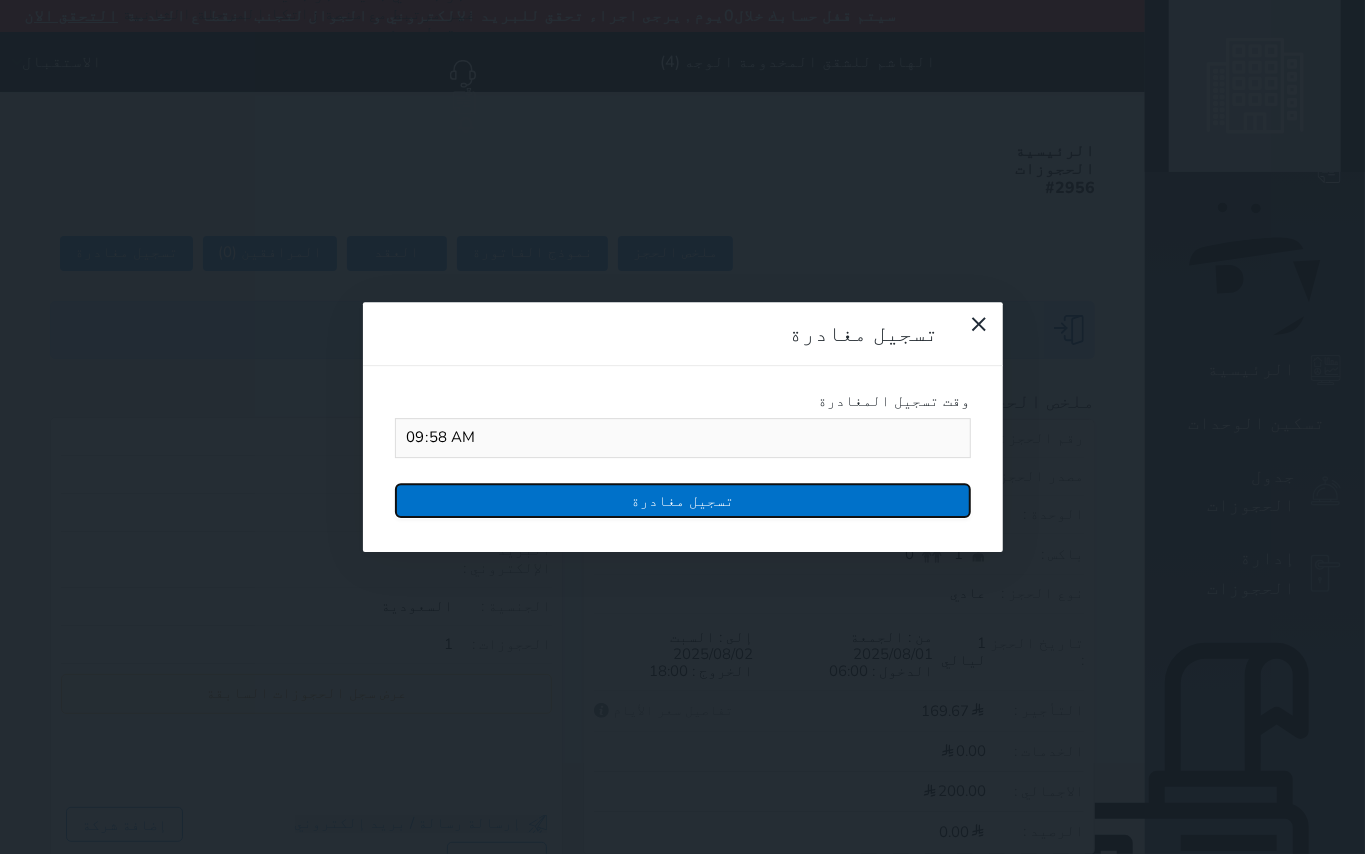 click on "تسجيل مغادرة" at bounding box center (683, 500) 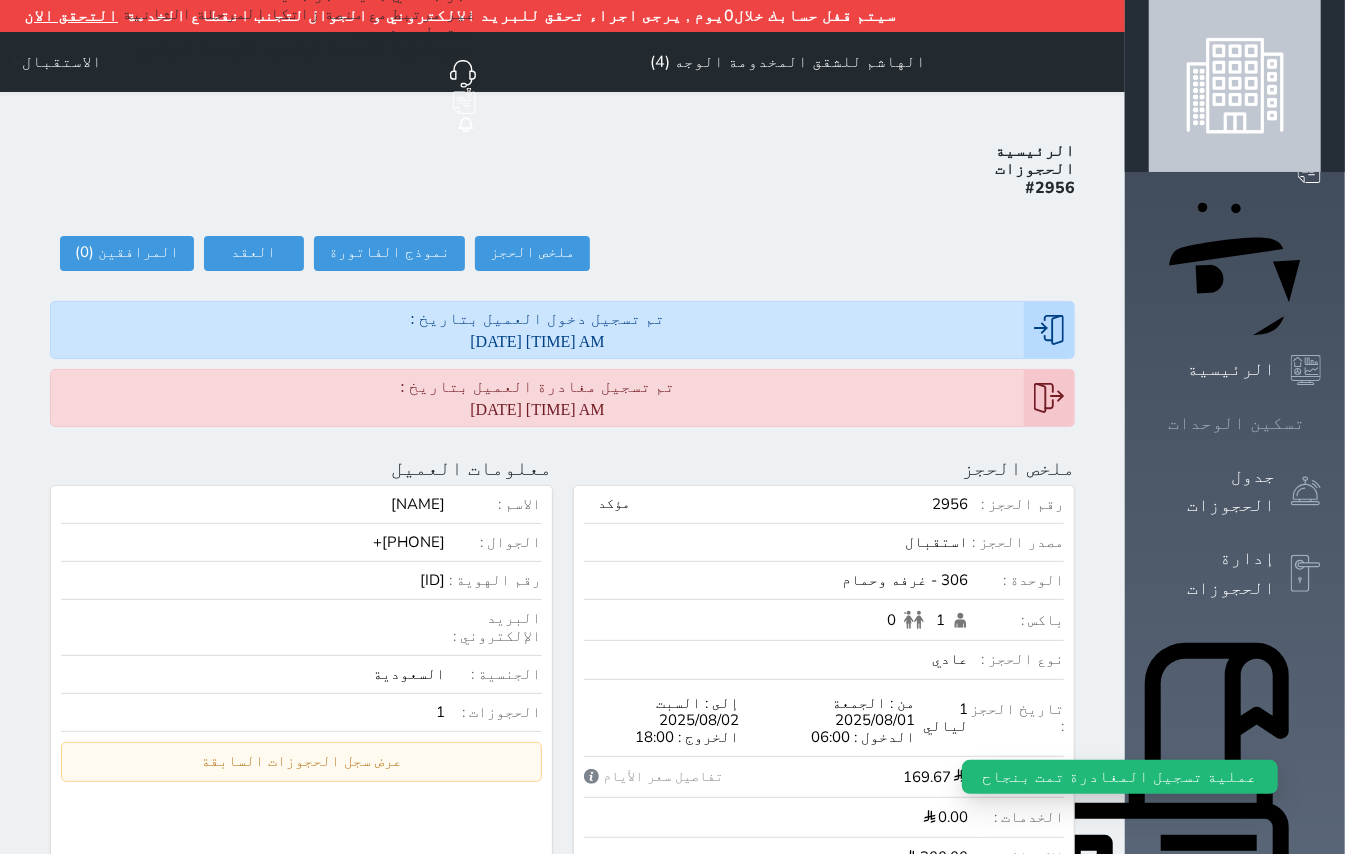 click on "تسكين الوحدات" at bounding box center [1235, 423] 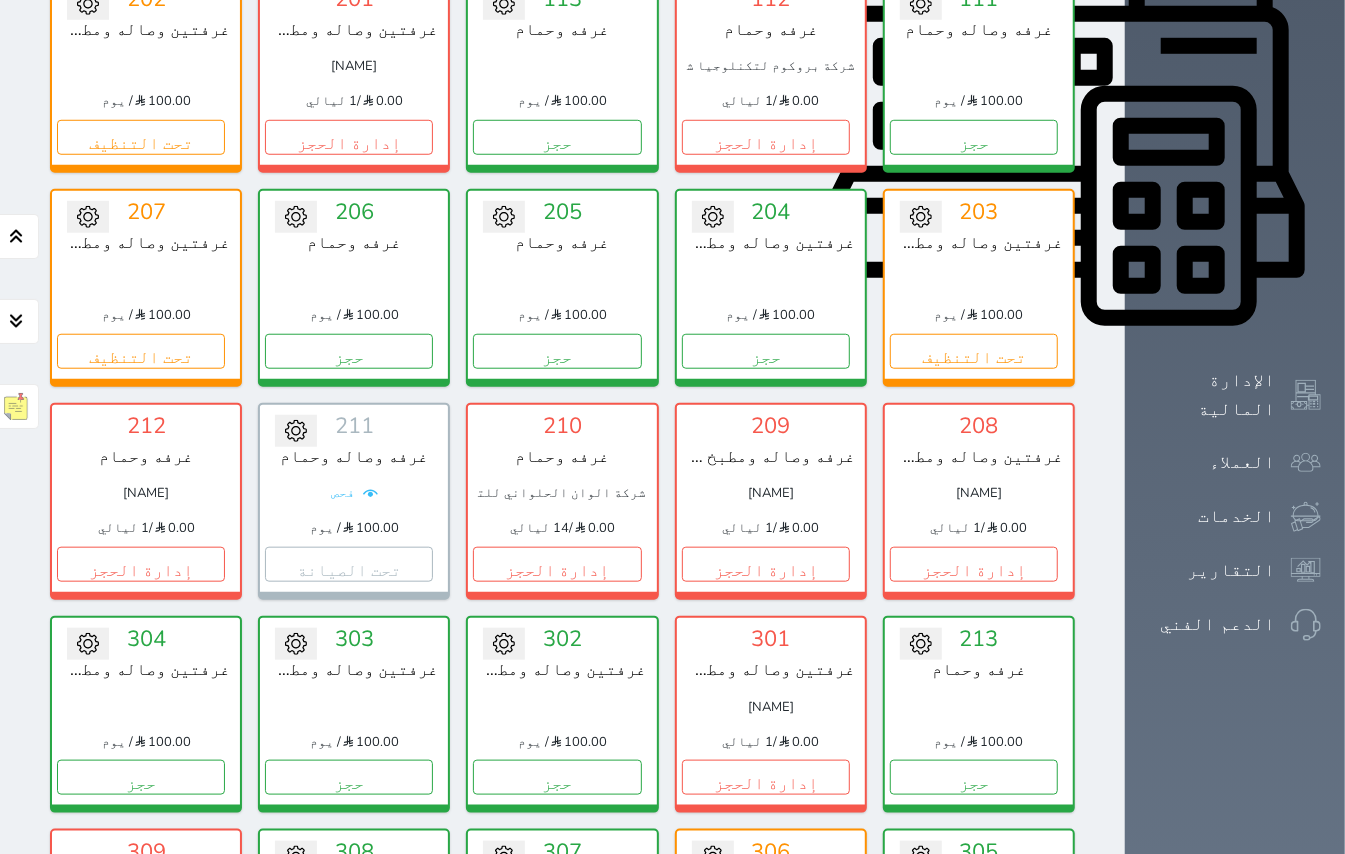 scroll, scrollTop: 881, scrollLeft: 0, axis: vertical 